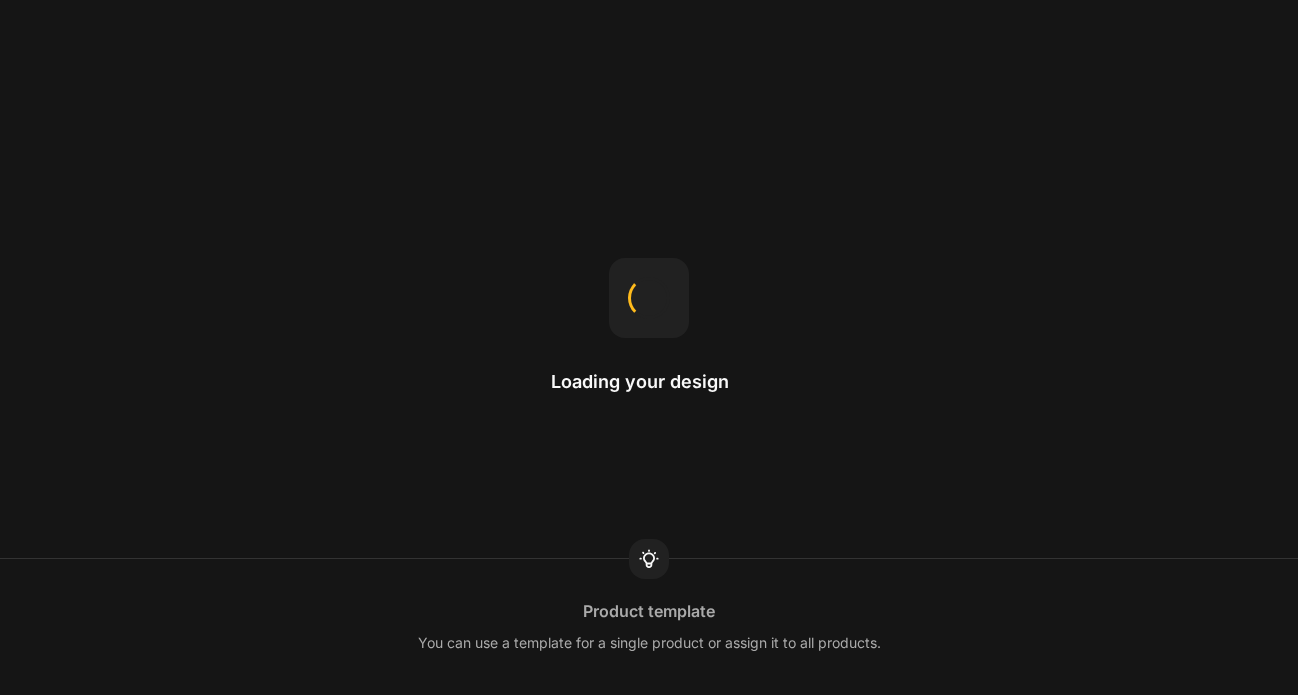 scroll, scrollTop: 0, scrollLeft: 0, axis: both 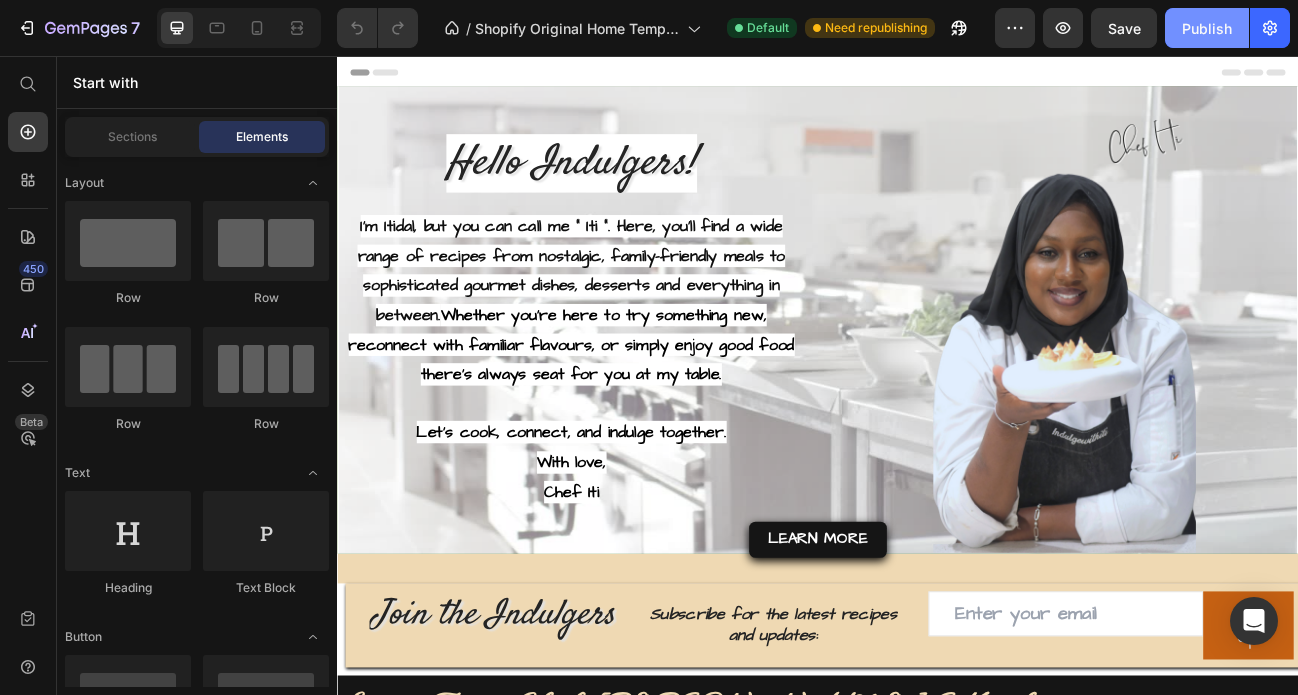 click on "Publish" at bounding box center (1207, 28) 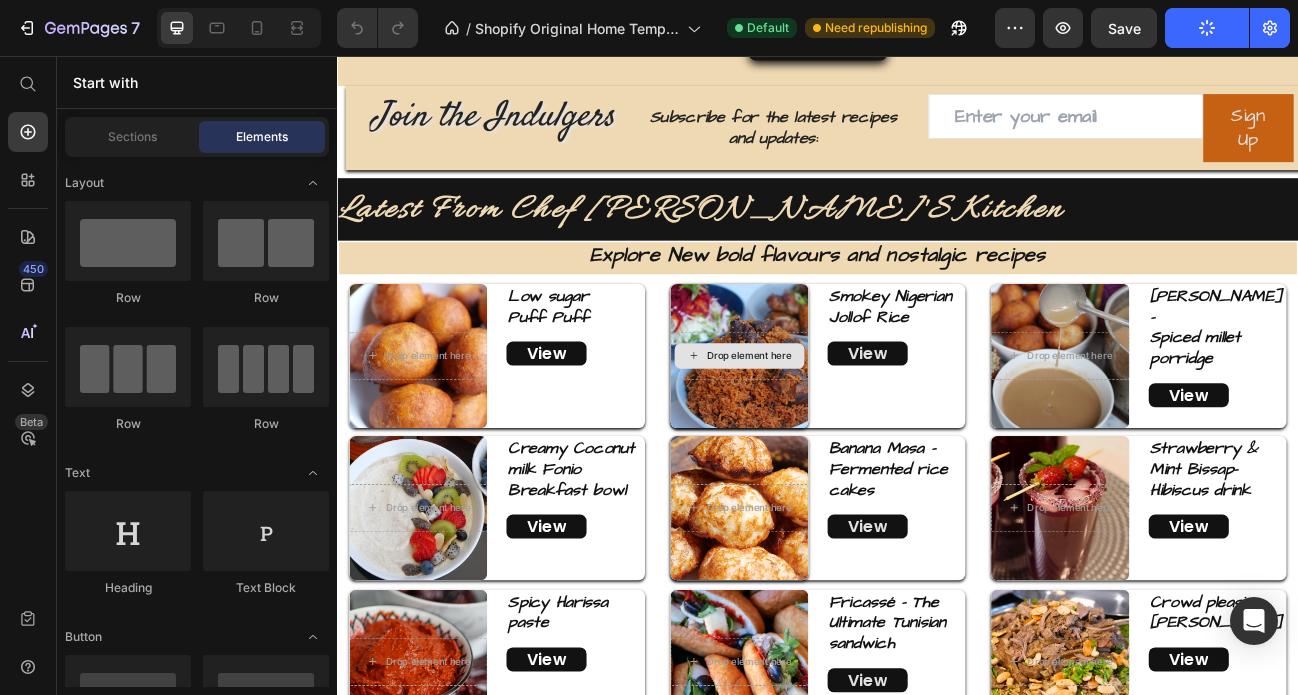 scroll, scrollTop: 624, scrollLeft: 0, axis: vertical 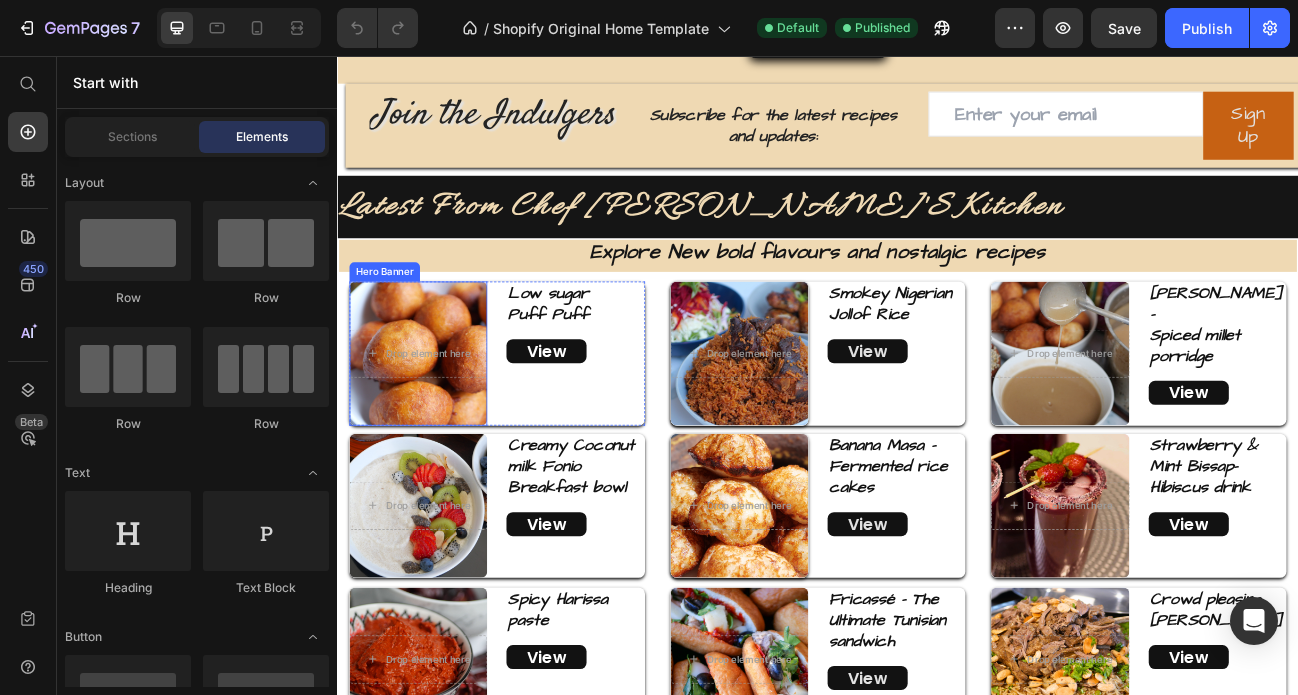 click at bounding box center [438, 427] 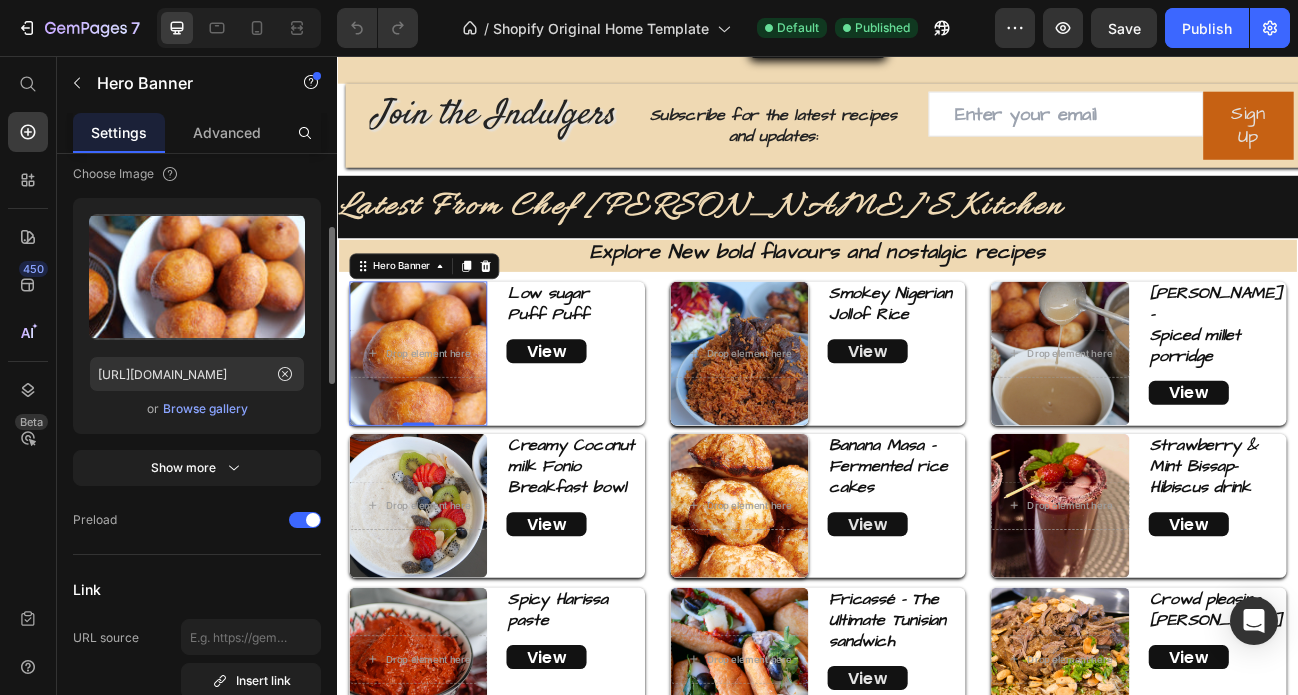 scroll, scrollTop: 294, scrollLeft: 0, axis: vertical 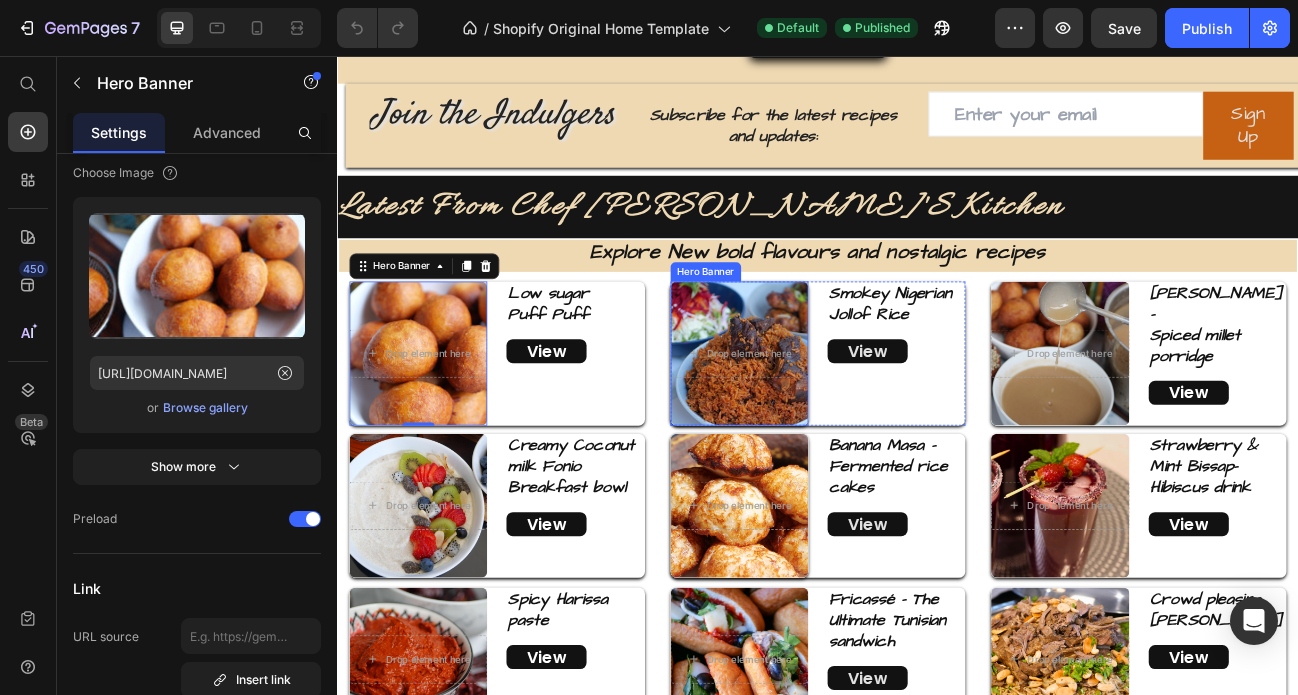 click at bounding box center [839, 427] 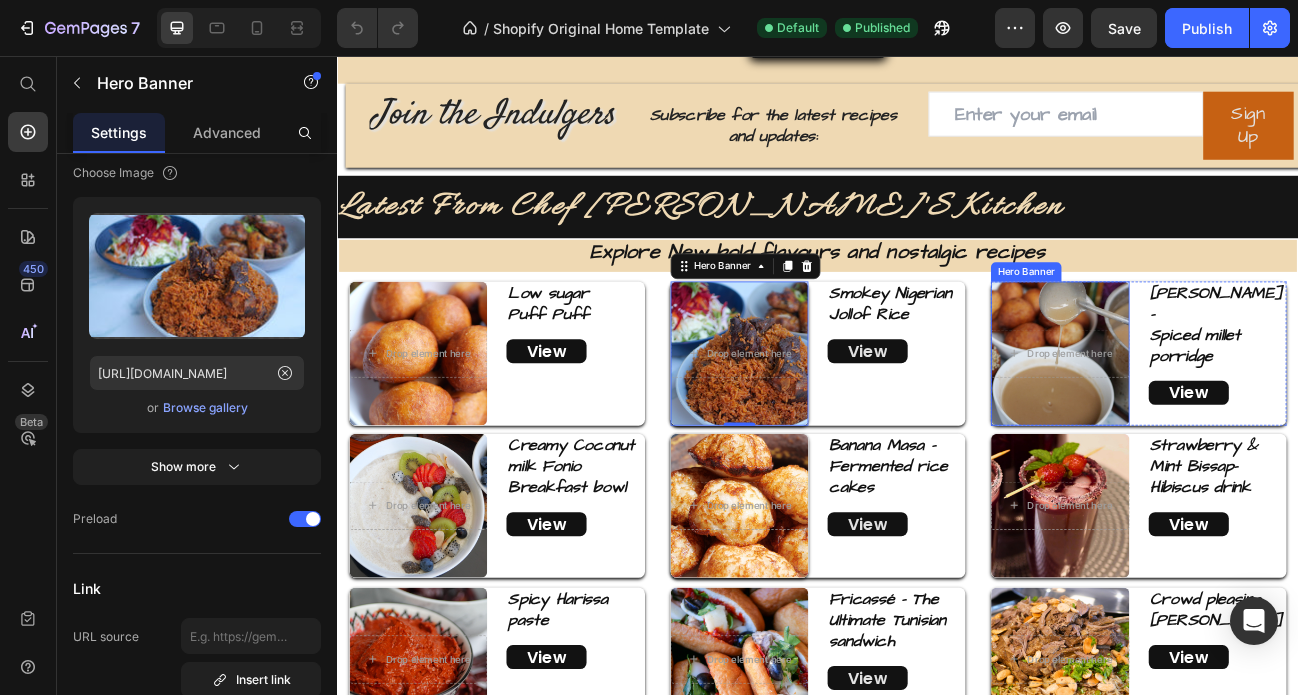 click at bounding box center [1239, 427] 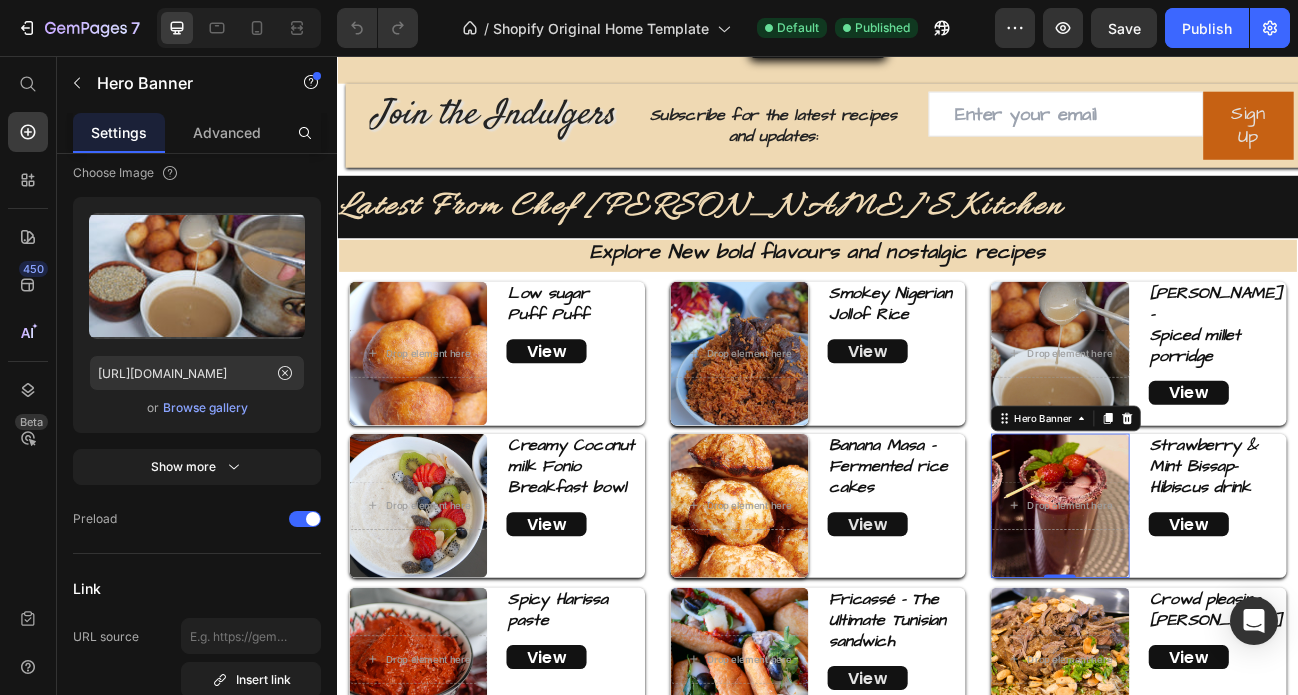 click at bounding box center [1239, 617] 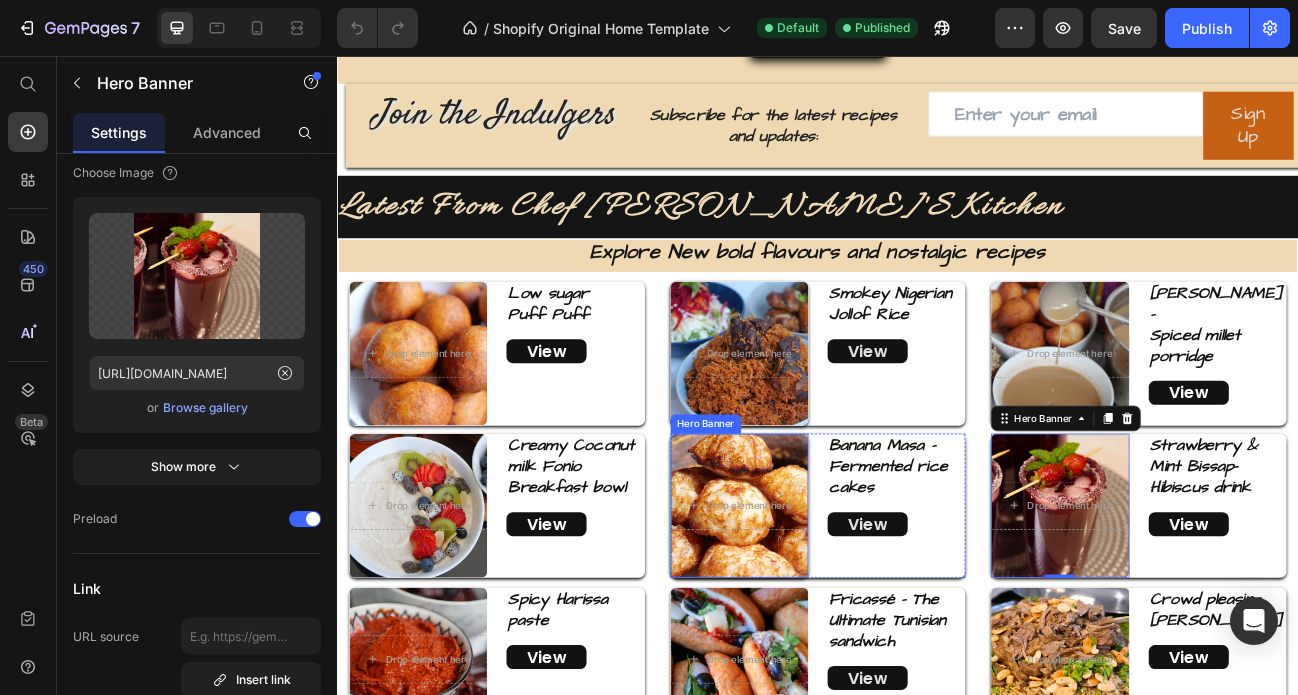 click at bounding box center [839, 617] 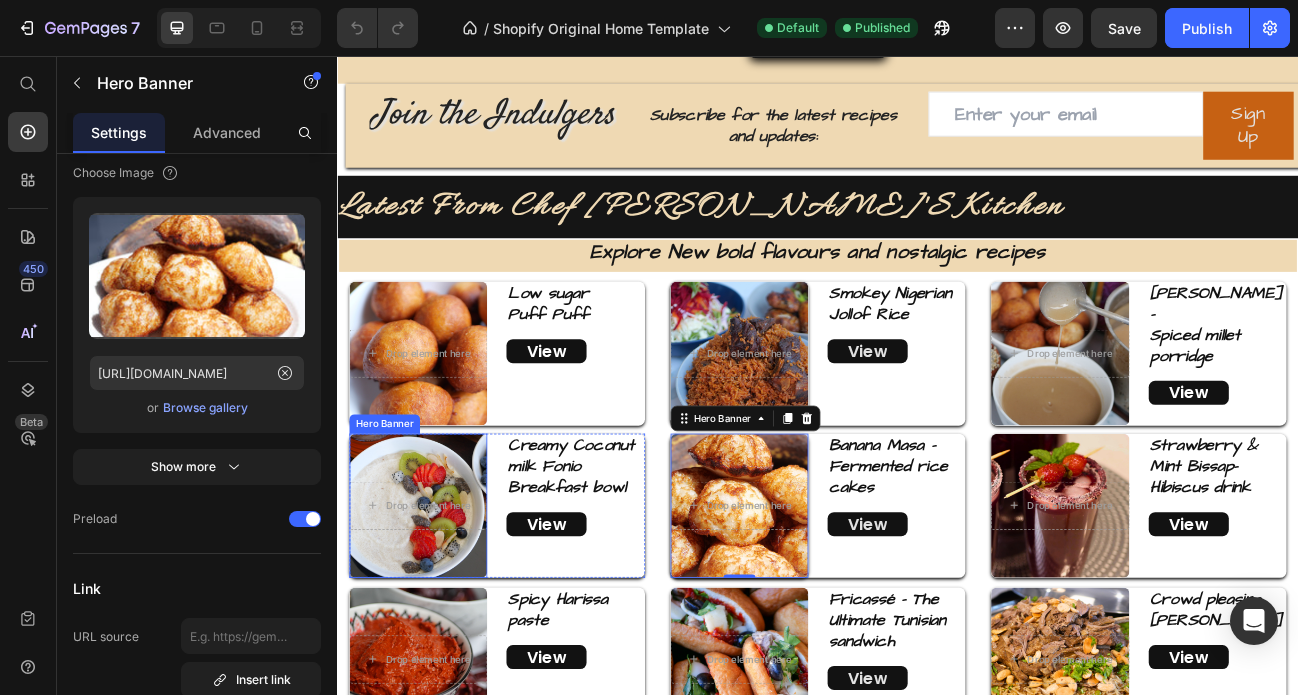 click at bounding box center (438, 617) 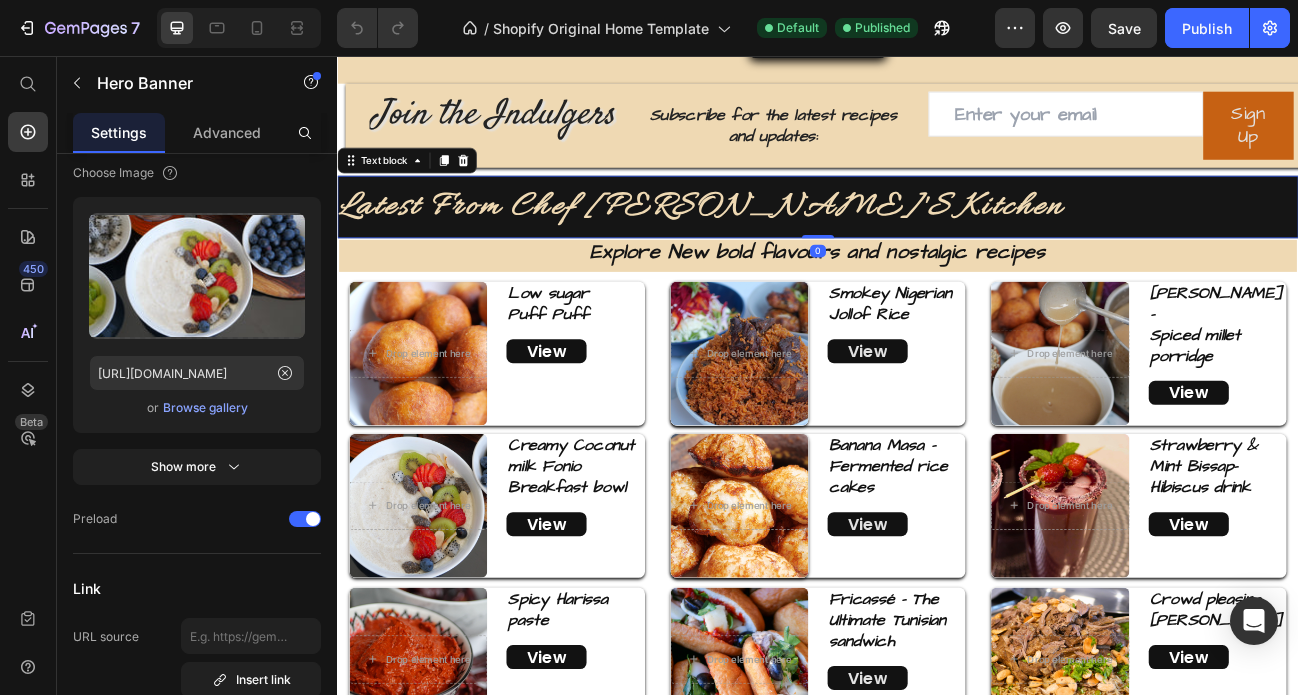 click on "Latest from Chef [PERSON_NAME]'s Kitchen" at bounding box center [937, 244] 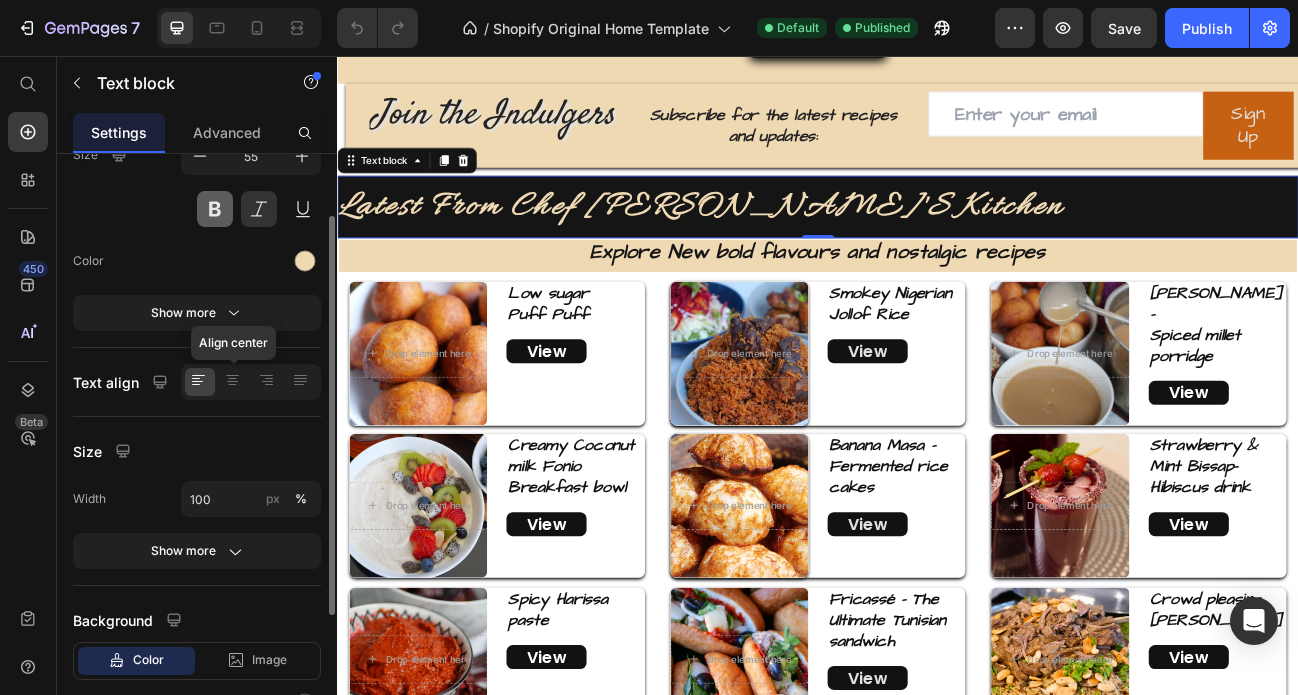 scroll, scrollTop: 0, scrollLeft: 0, axis: both 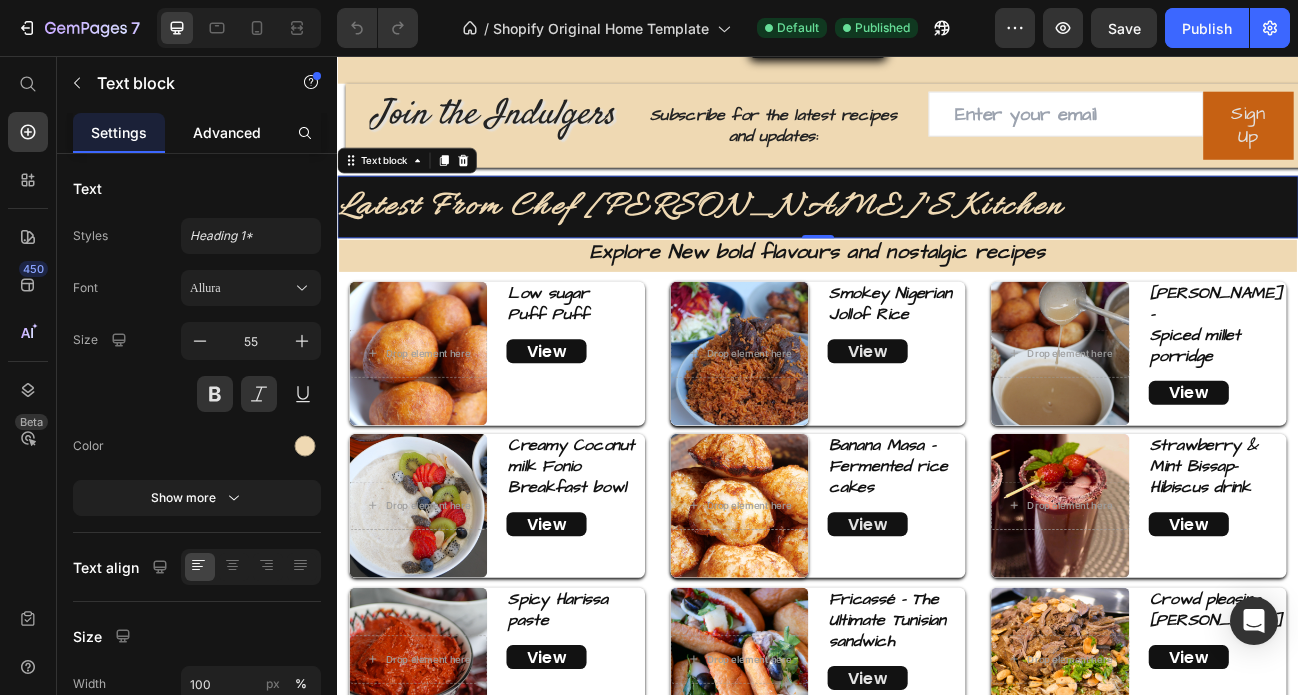 click on "Advanced" at bounding box center (227, 132) 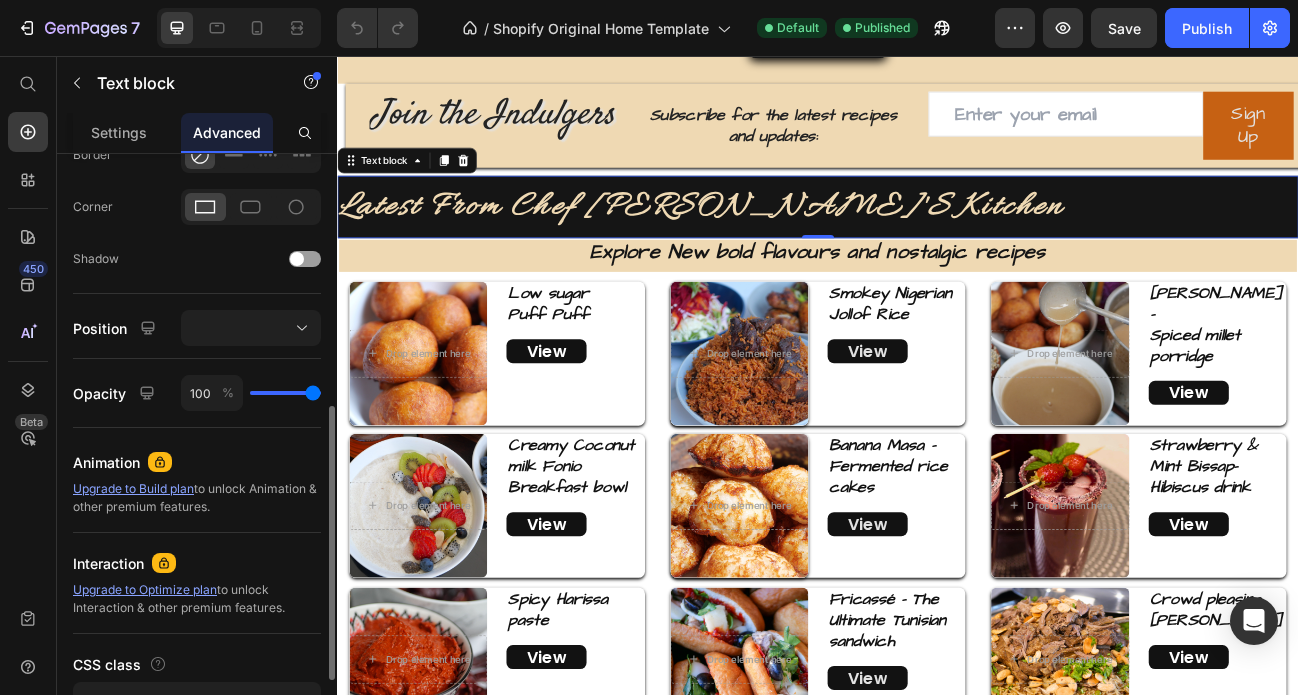 scroll, scrollTop: 582, scrollLeft: 0, axis: vertical 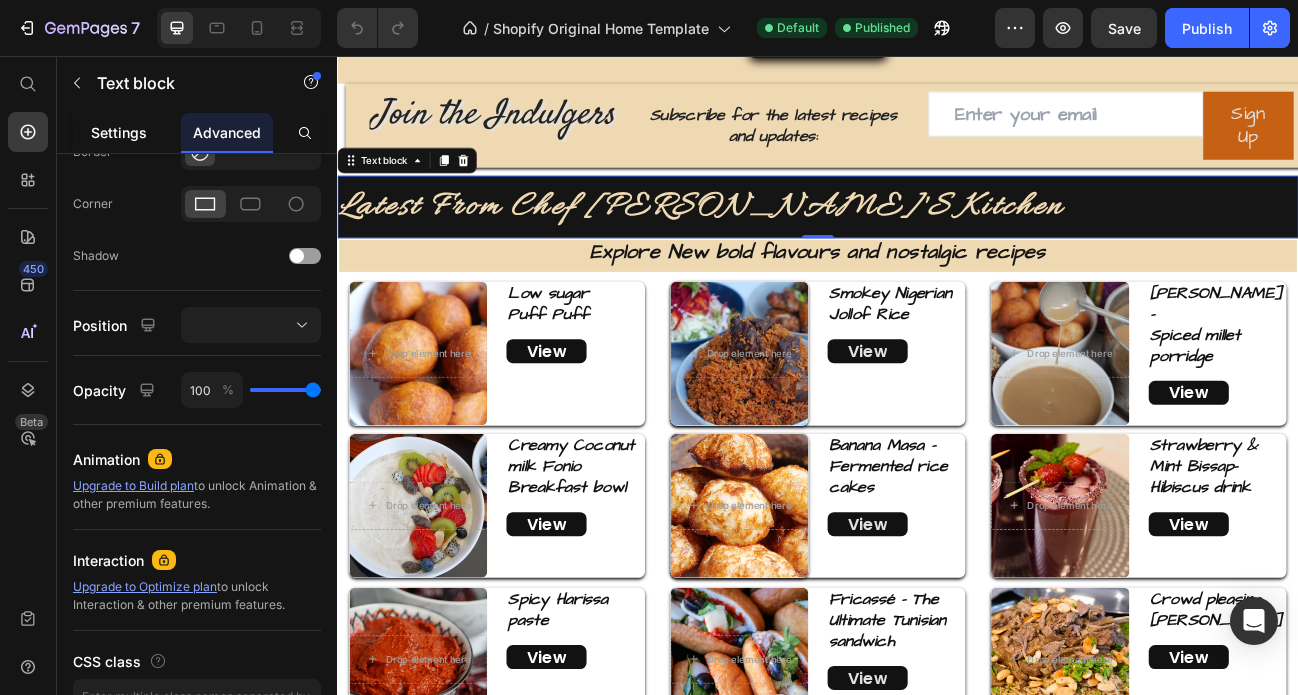click on "Settings" at bounding box center [119, 132] 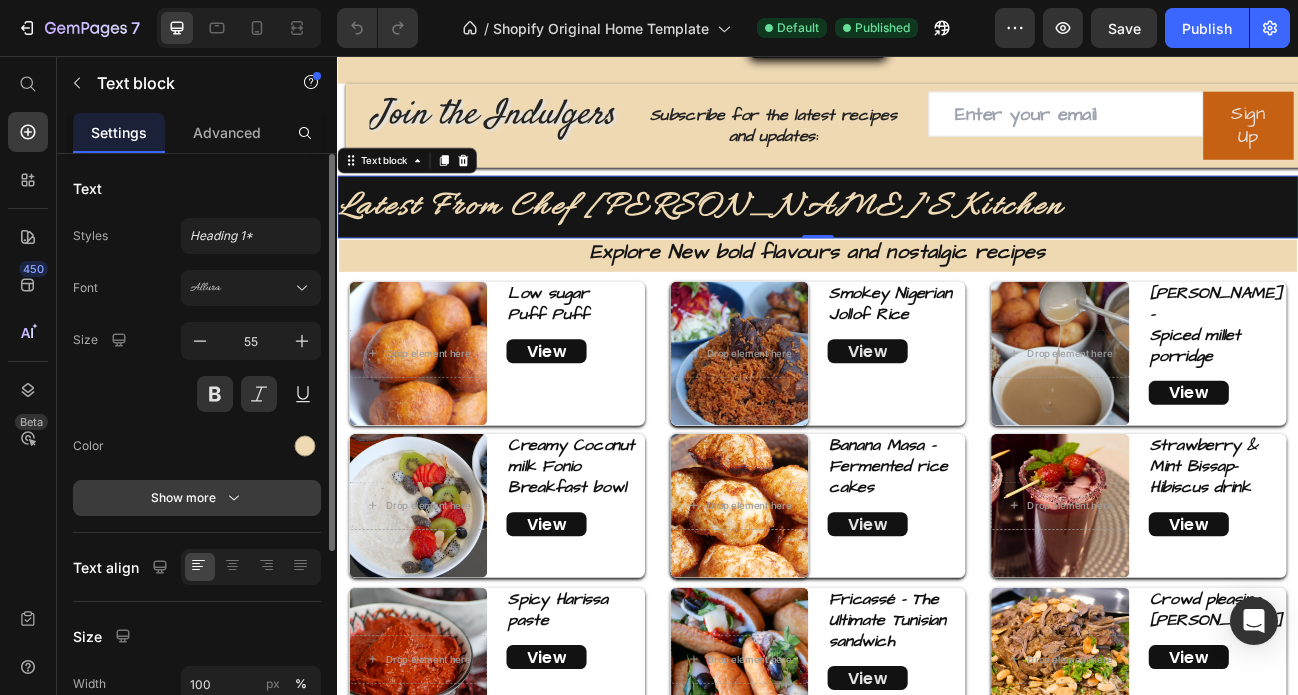 click on "Show more" at bounding box center [197, 498] 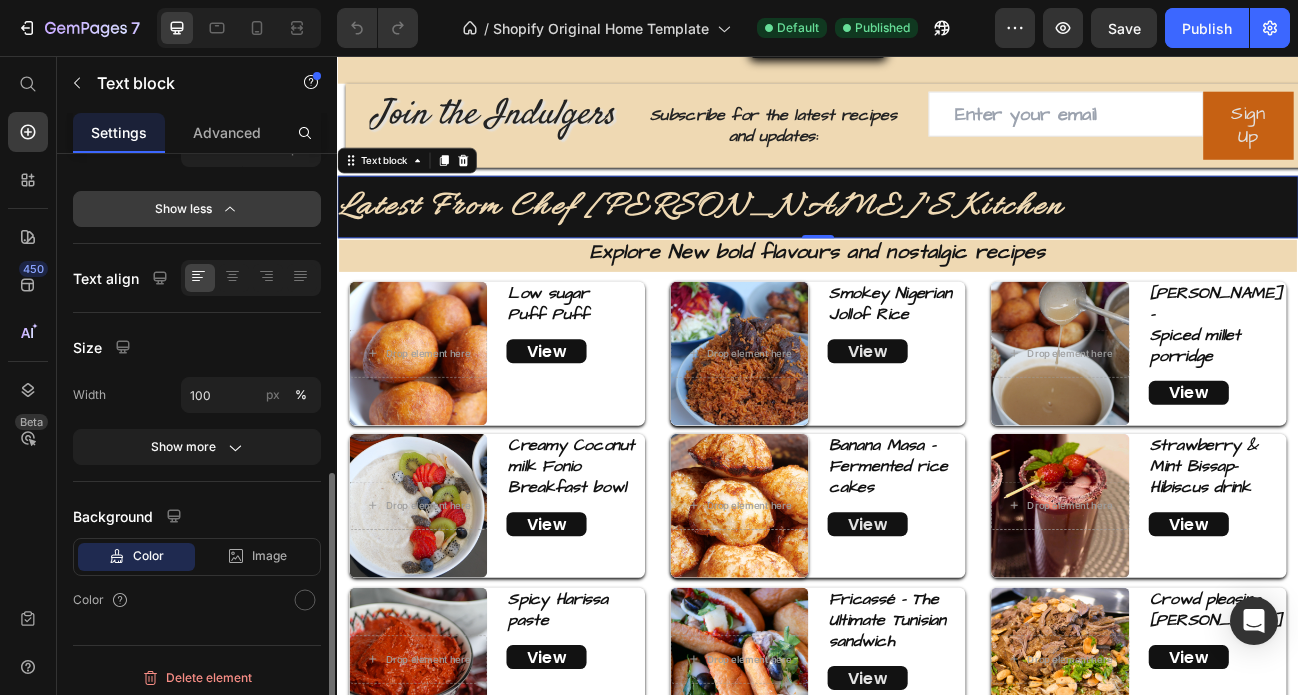 scroll, scrollTop: 701, scrollLeft: 0, axis: vertical 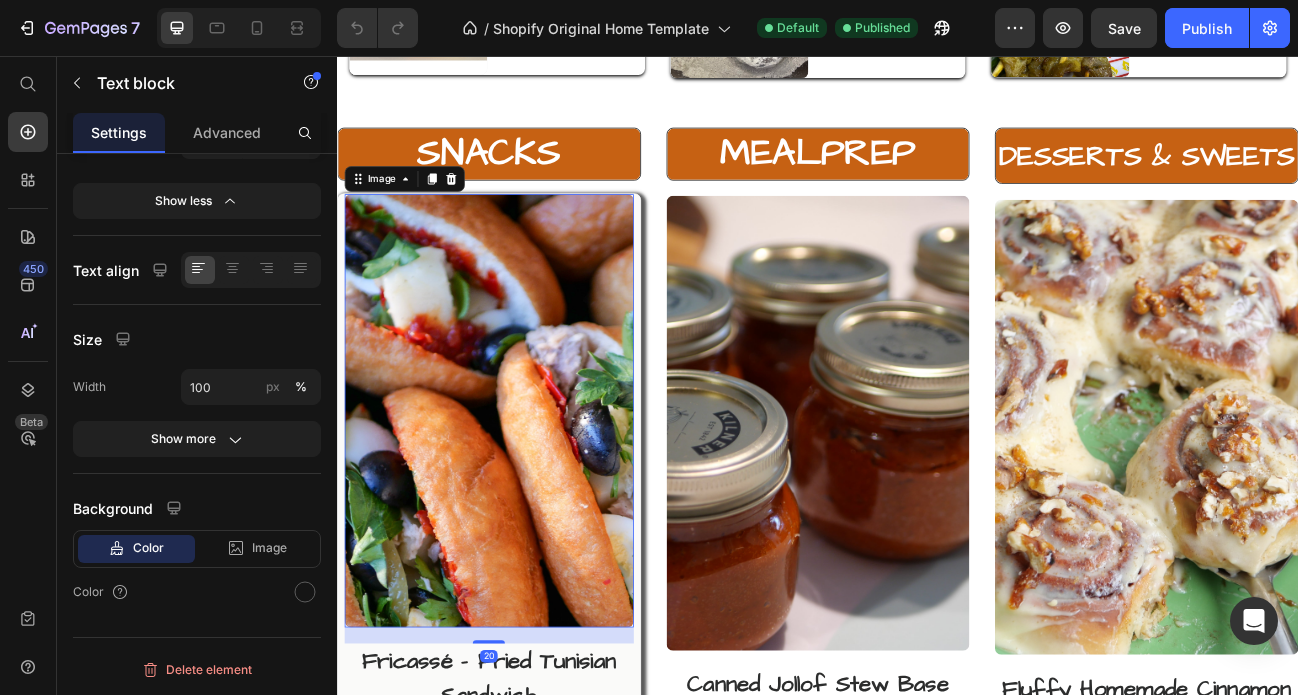 click at bounding box center [526, 498] 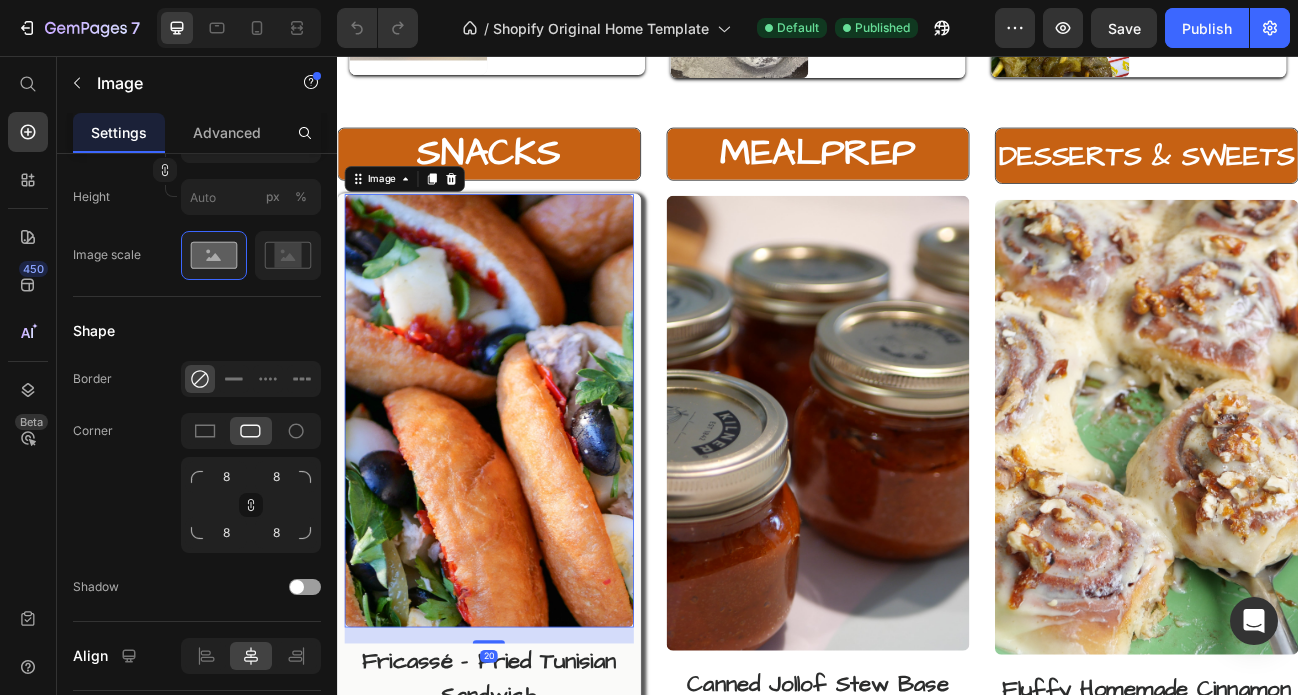 scroll, scrollTop: 0, scrollLeft: 0, axis: both 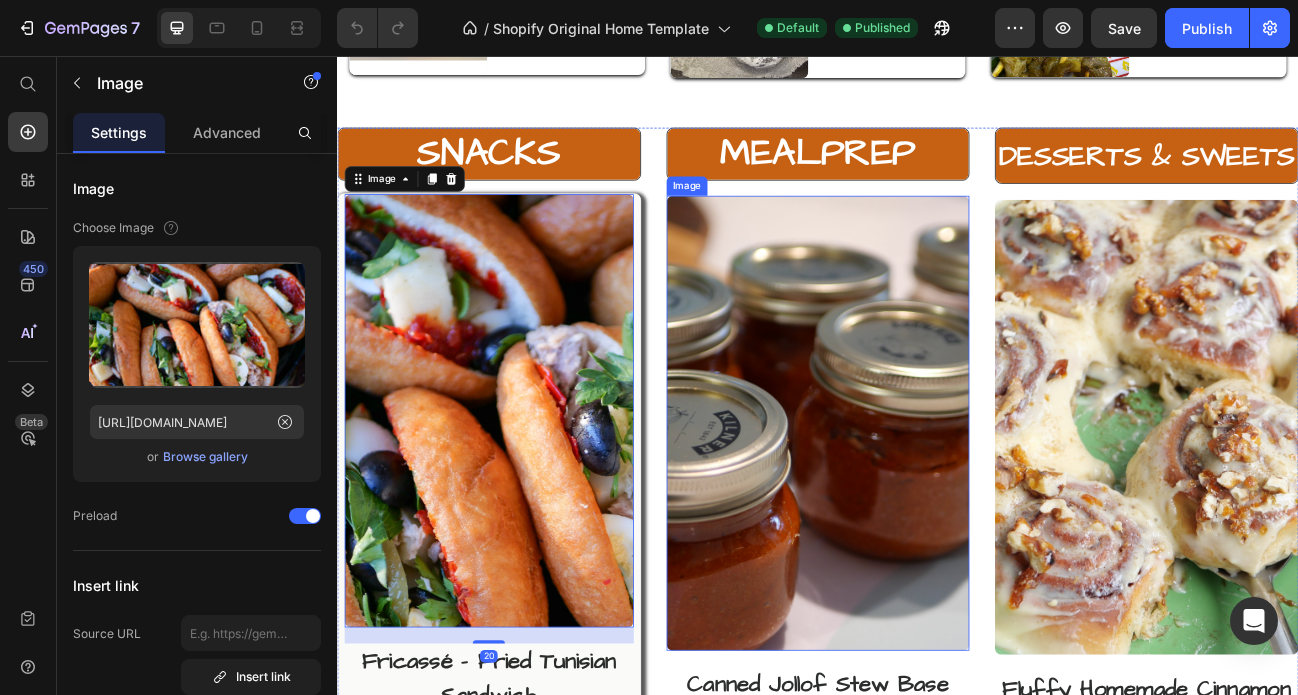 click at bounding box center (937, 514) 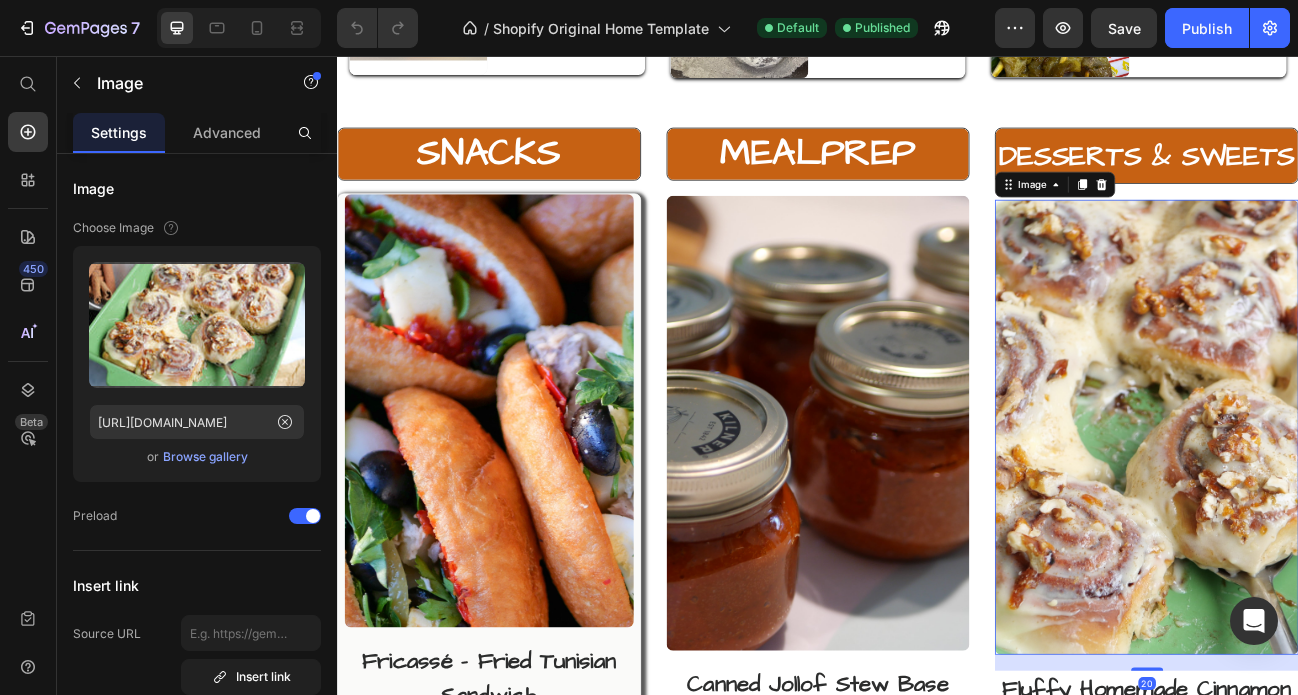 click at bounding box center [1347, 519] 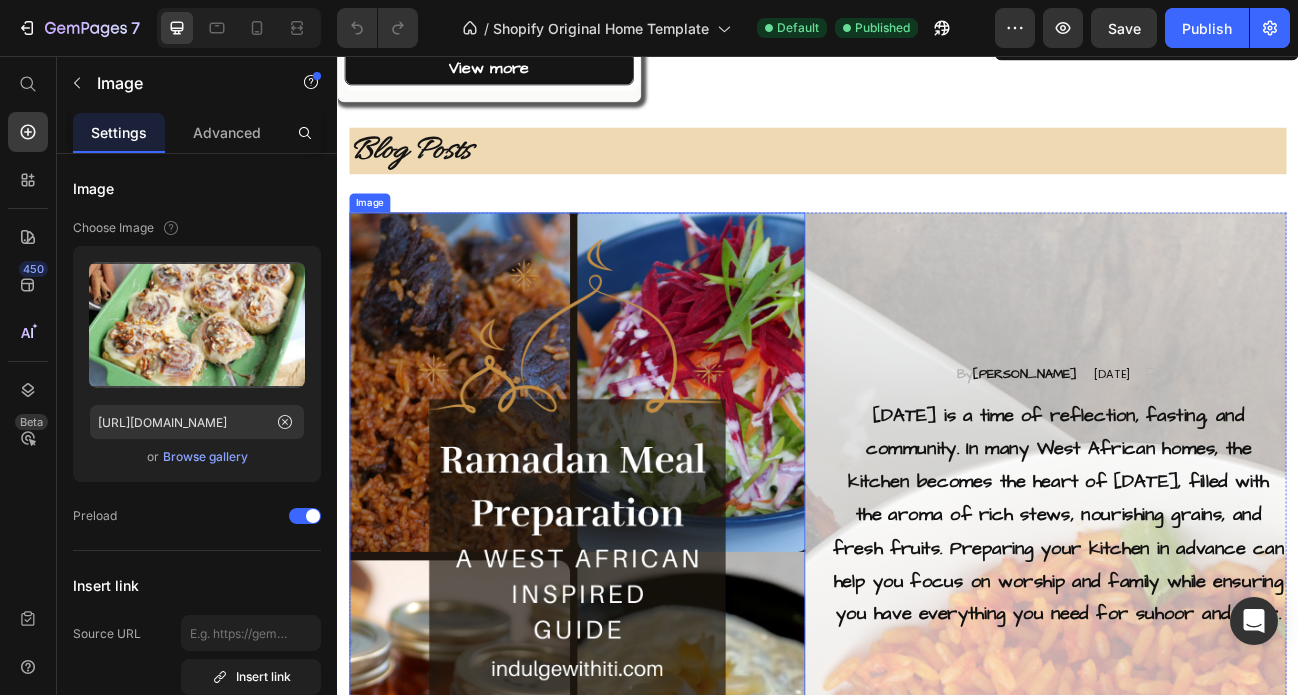 scroll, scrollTop: 3160, scrollLeft: 0, axis: vertical 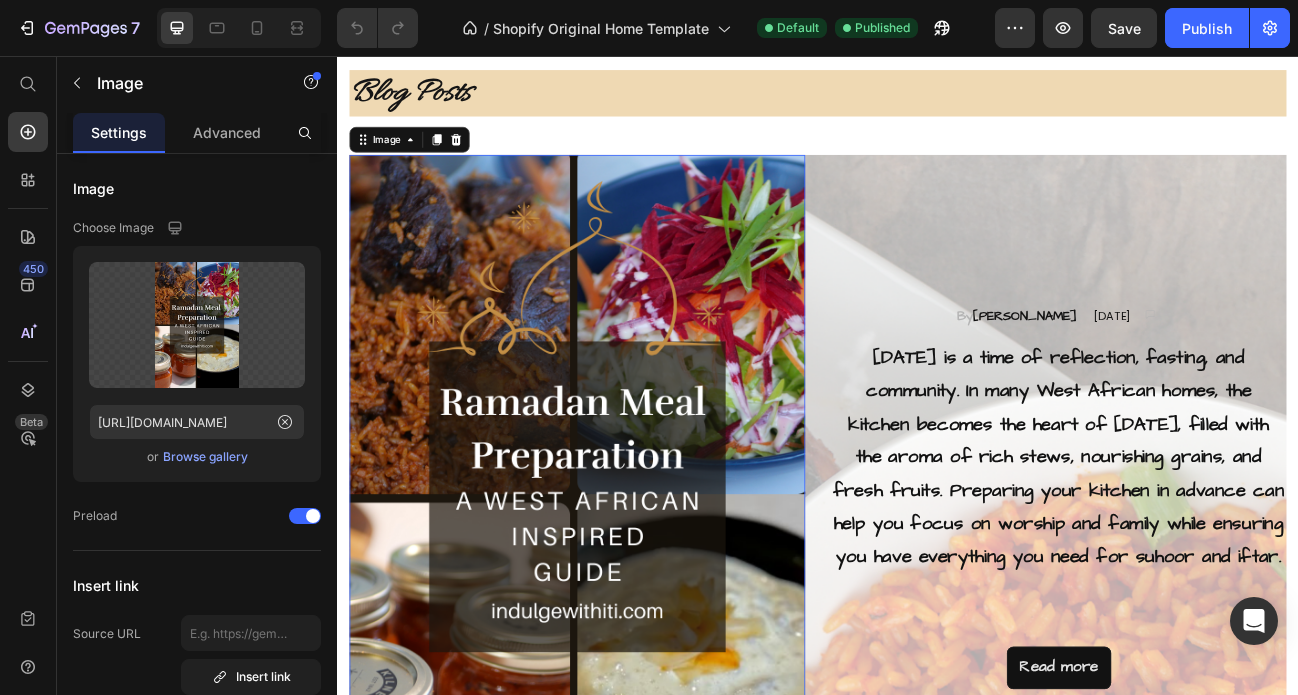 click at bounding box center [636, 606] 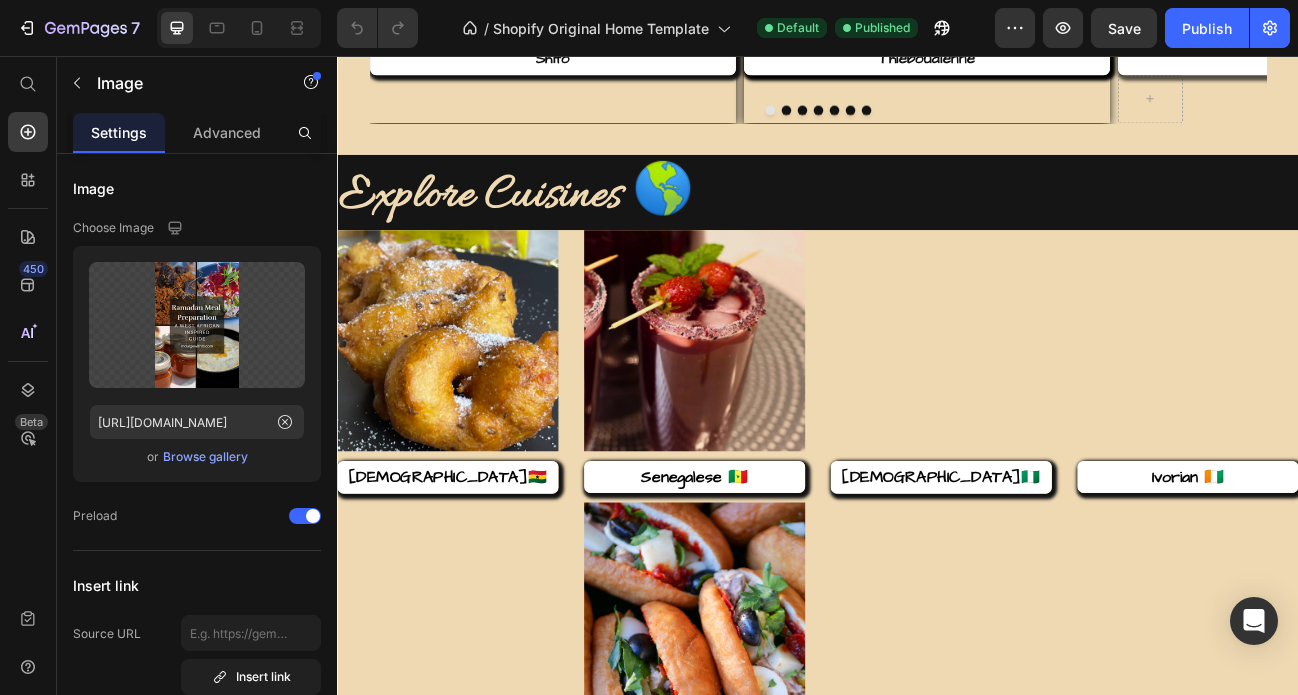 scroll, scrollTop: 4569, scrollLeft: 0, axis: vertical 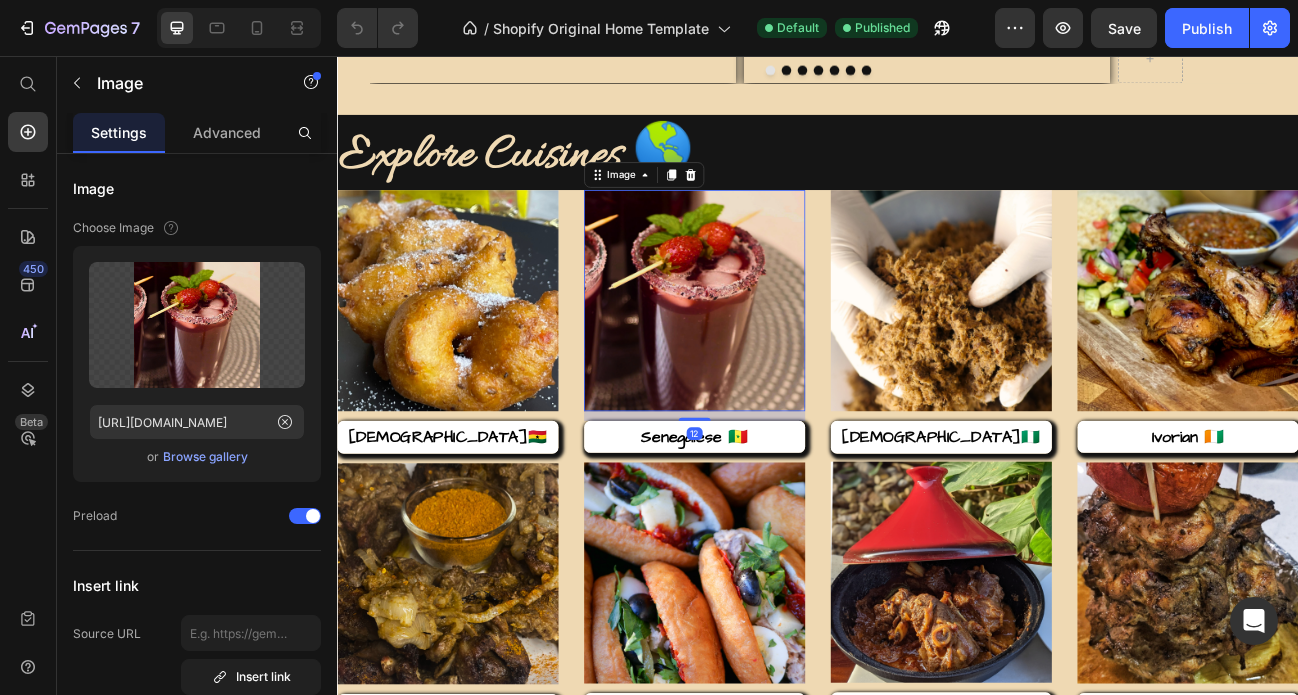 click at bounding box center (783, 361) 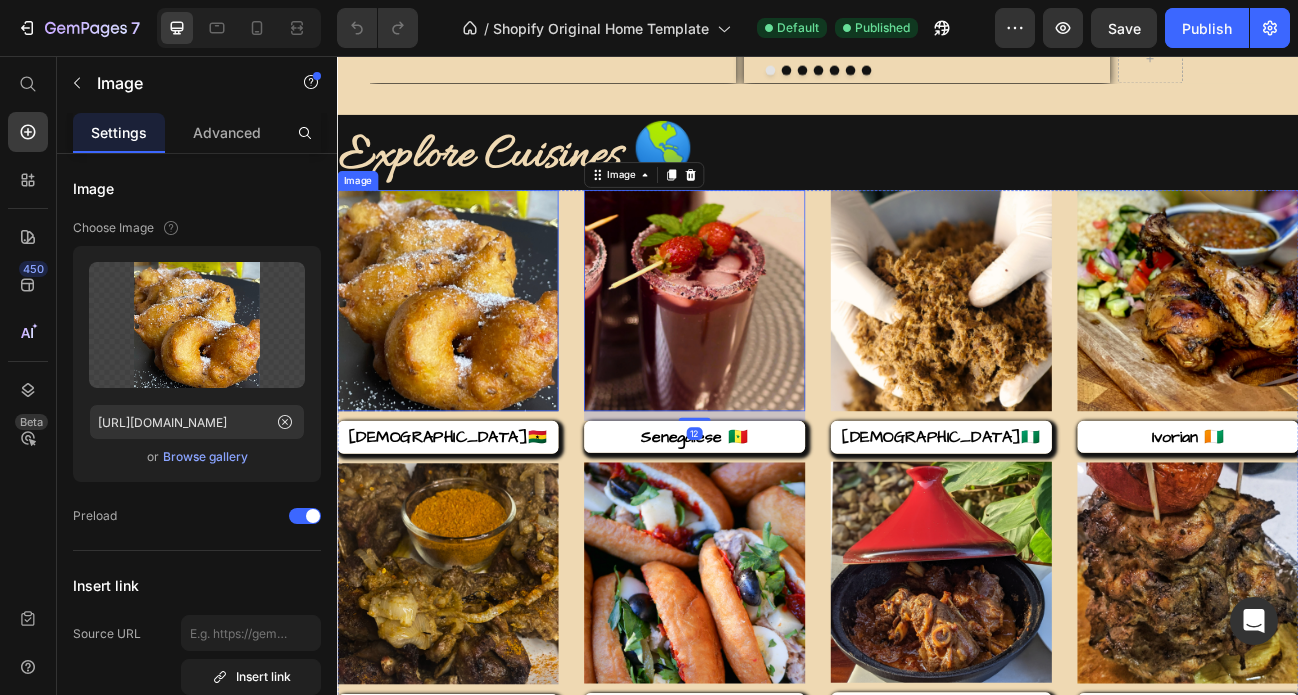 click at bounding box center [475, 361] 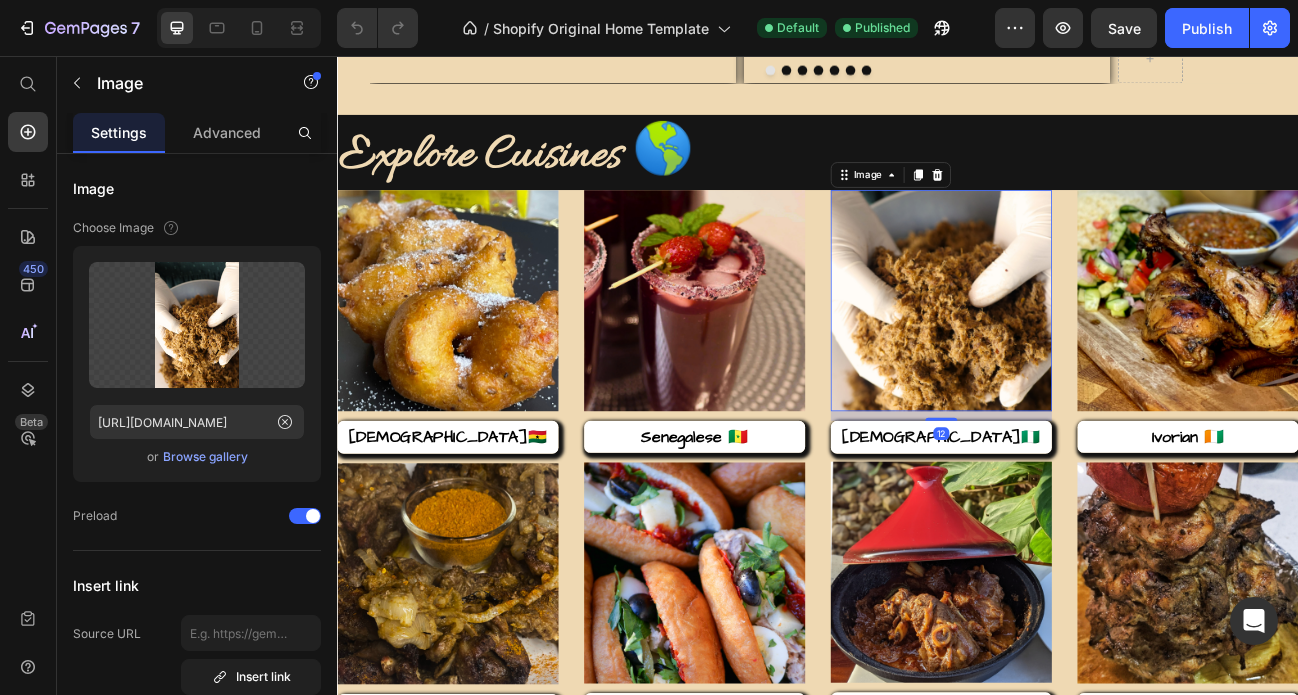 click at bounding box center (1091, 361) 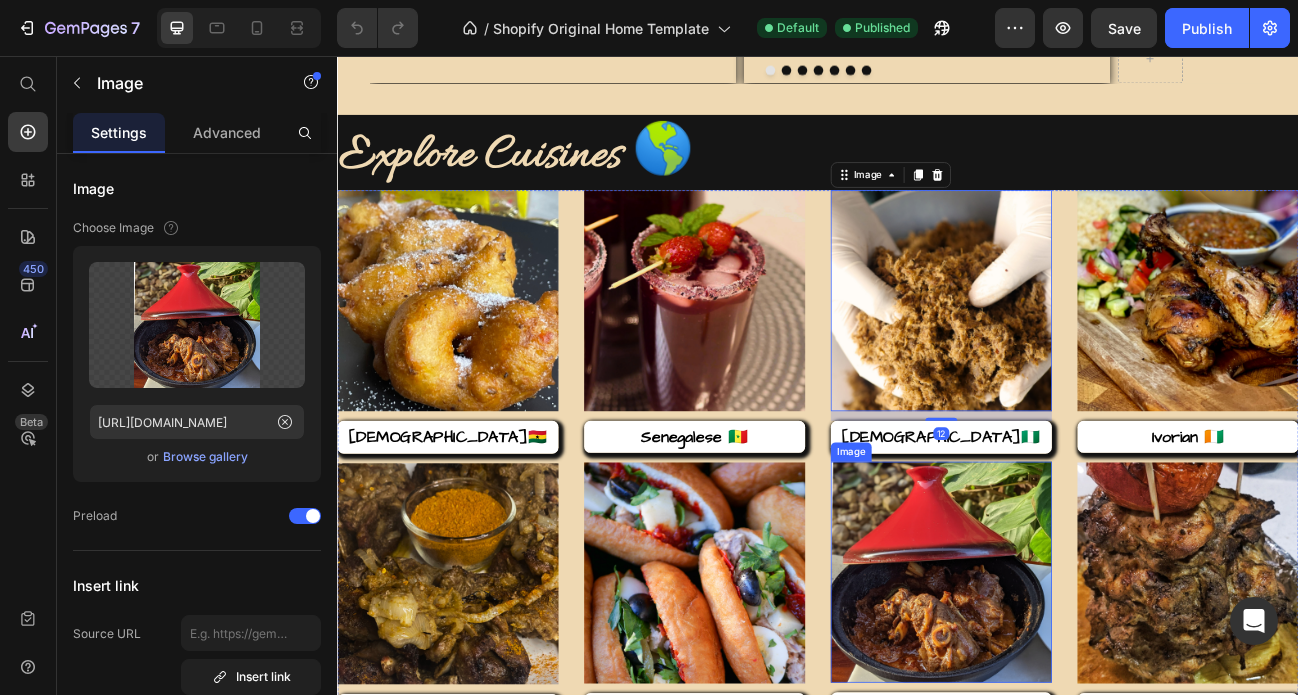 click at bounding box center [1091, 700] 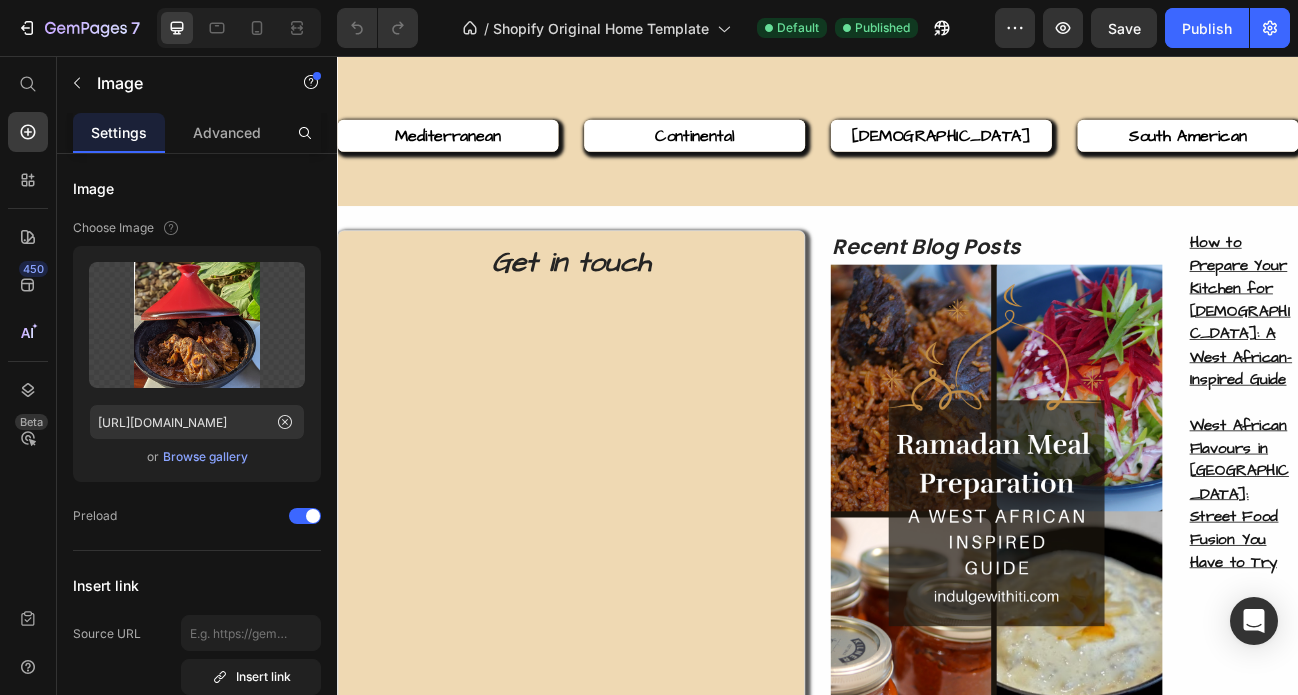 scroll, scrollTop: 5946, scrollLeft: 0, axis: vertical 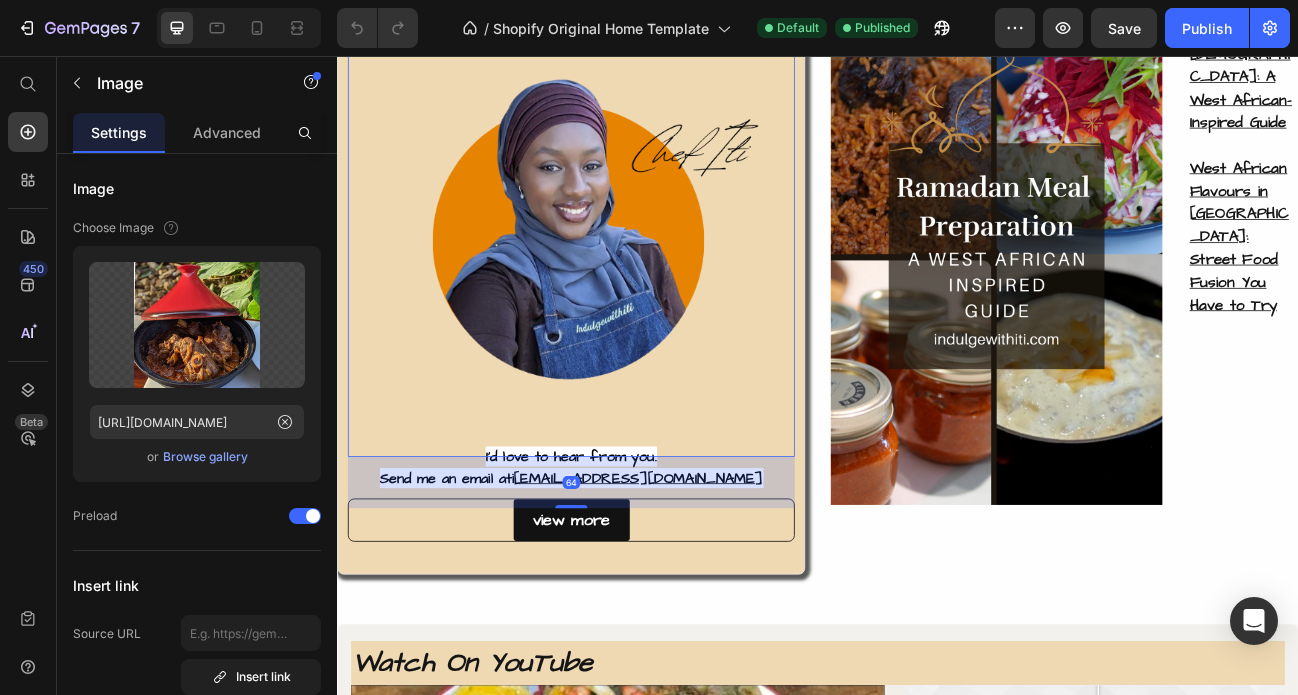 click at bounding box center (629, 277) 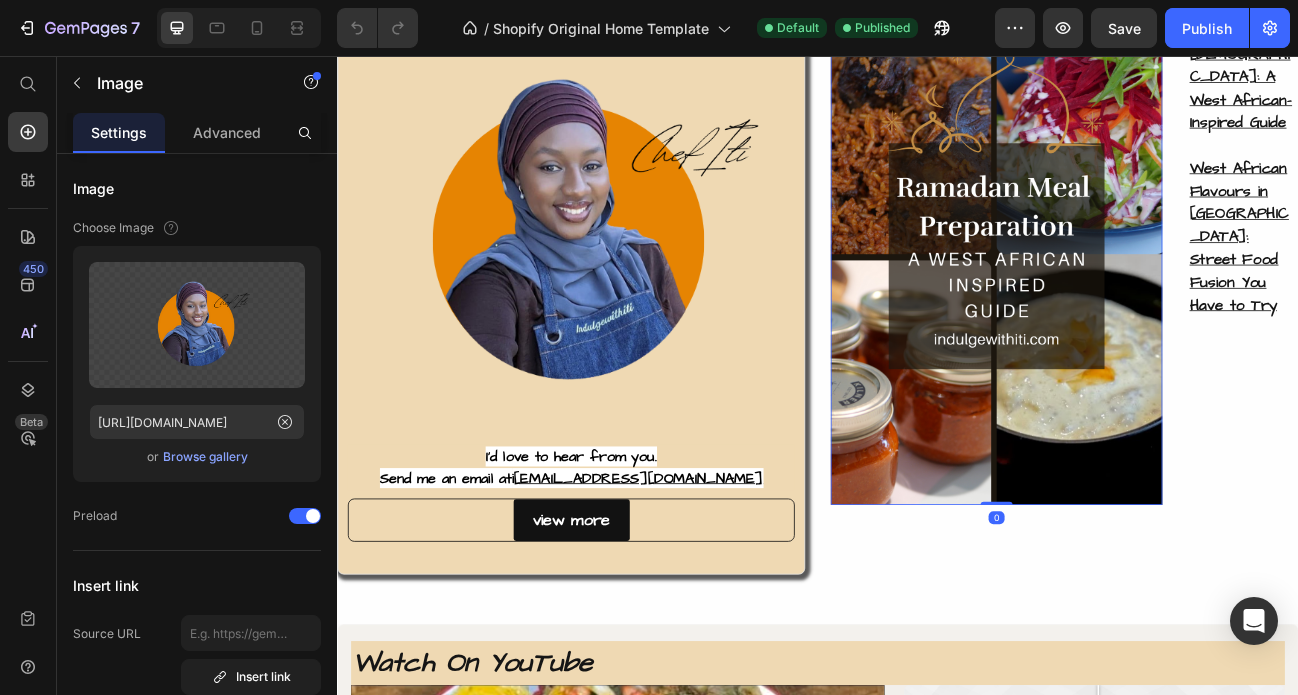 click at bounding box center [1160, 305] 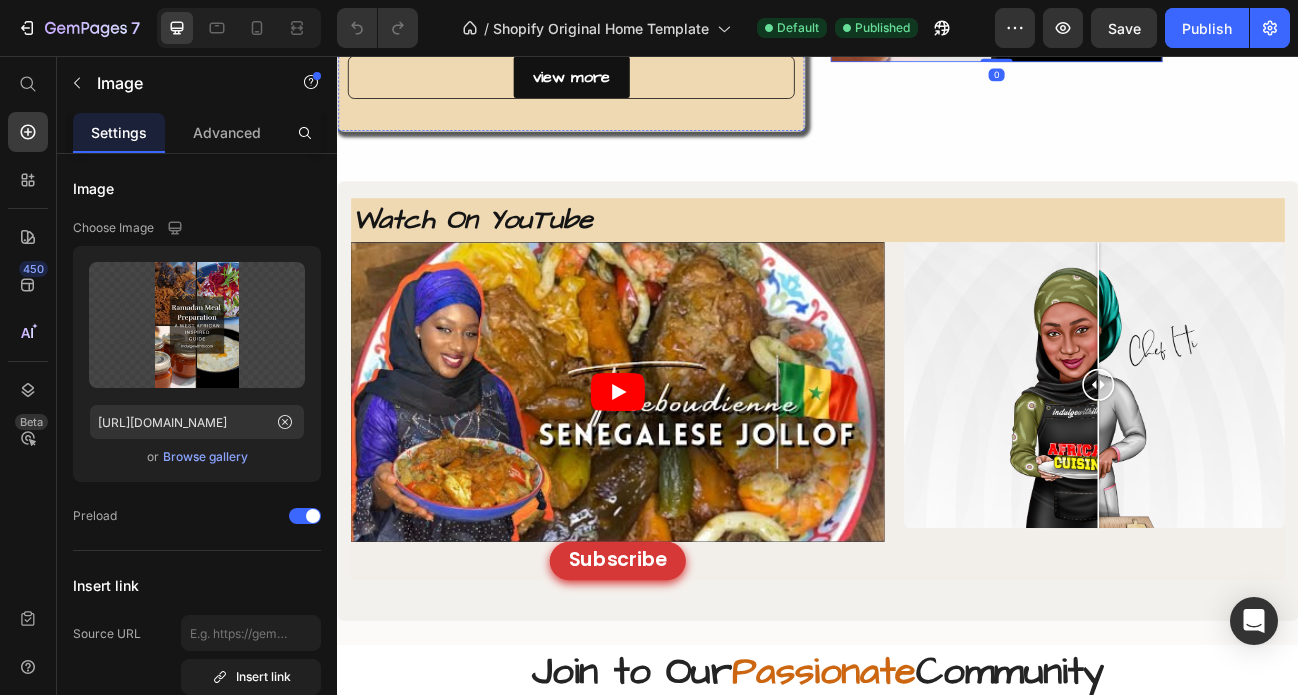 scroll, scrollTop: 6506, scrollLeft: 0, axis: vertical 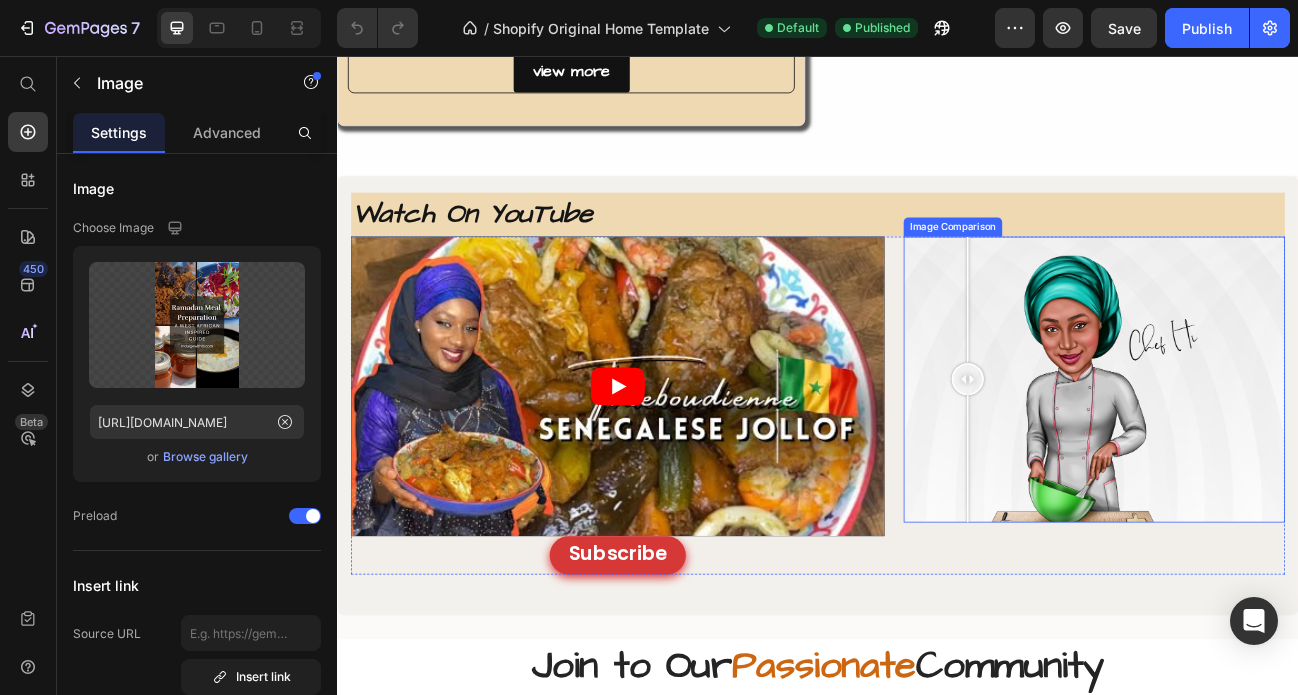 click at bounding box center [1282, 459] 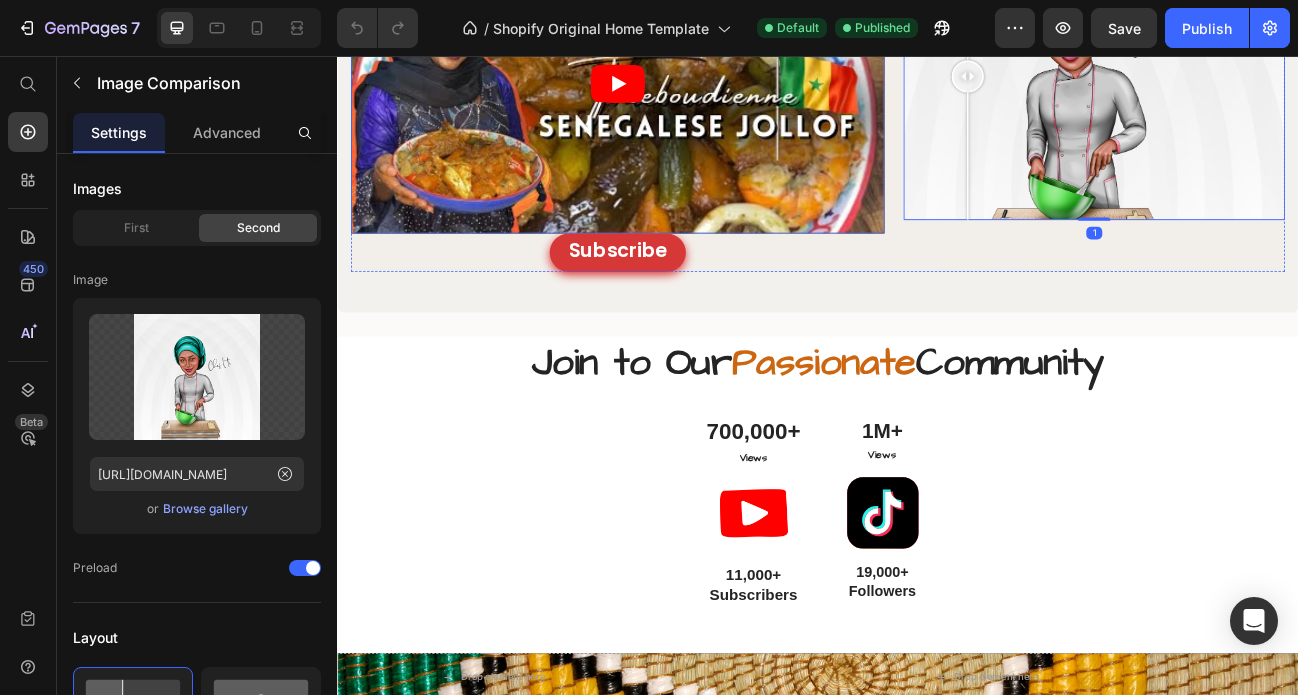 scroll, scrollTop: 7226, scrollLeft: 0, axis: vertical 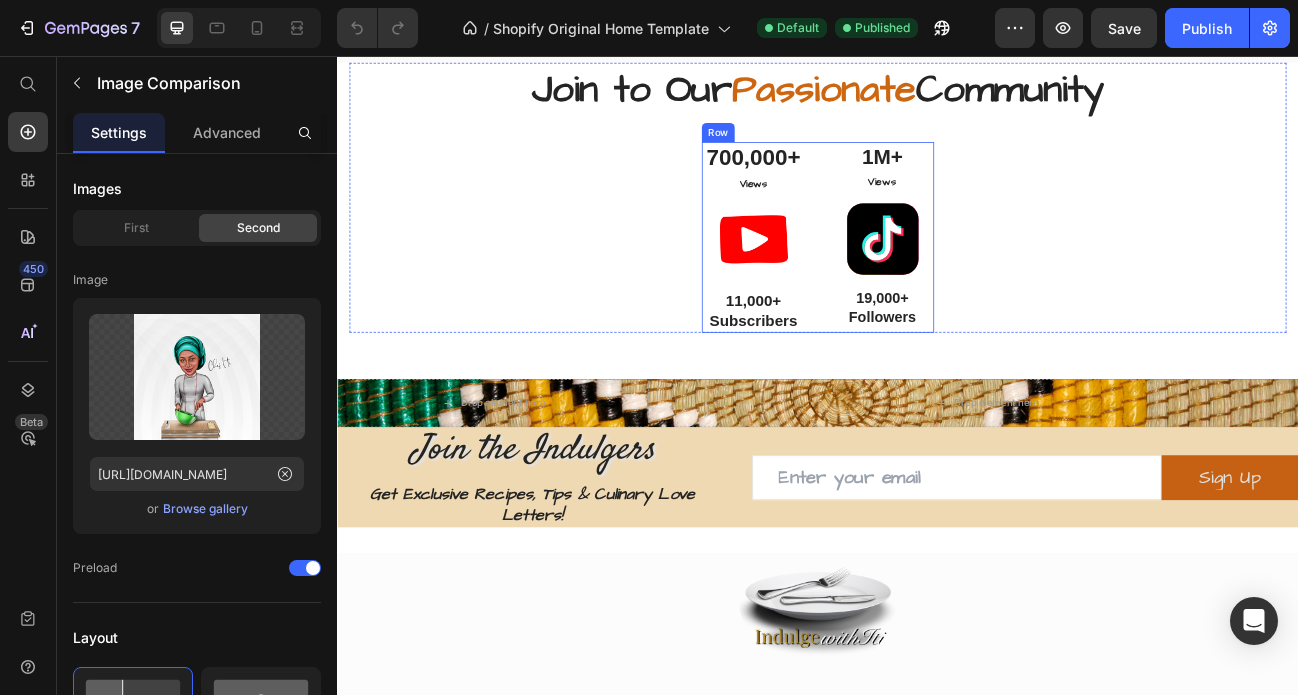 click on "700,000+ Text Block Views Text Block Image 11,000+ Subscribers Text Block 1M+ Text Block Views Text Block Image 19,000+ Followers Text Block Row" at bounding box center [937, 282] 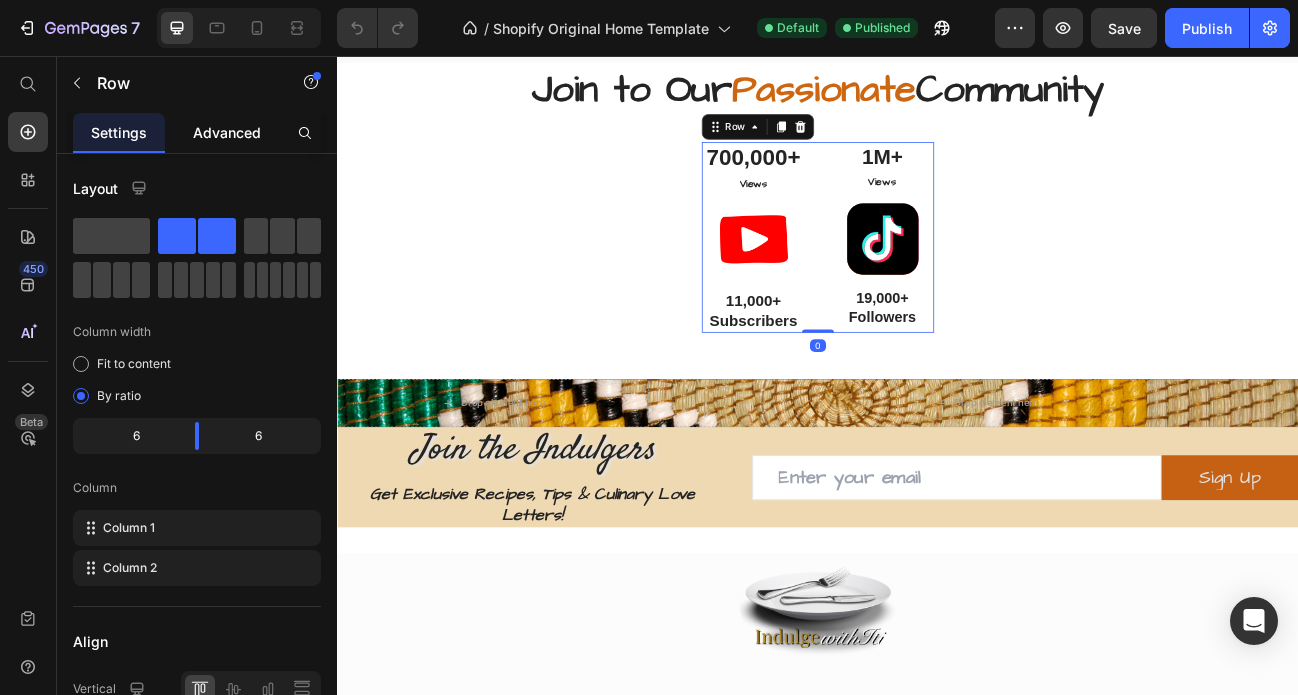 click on "Advanced" at bounding box center [227, 132] 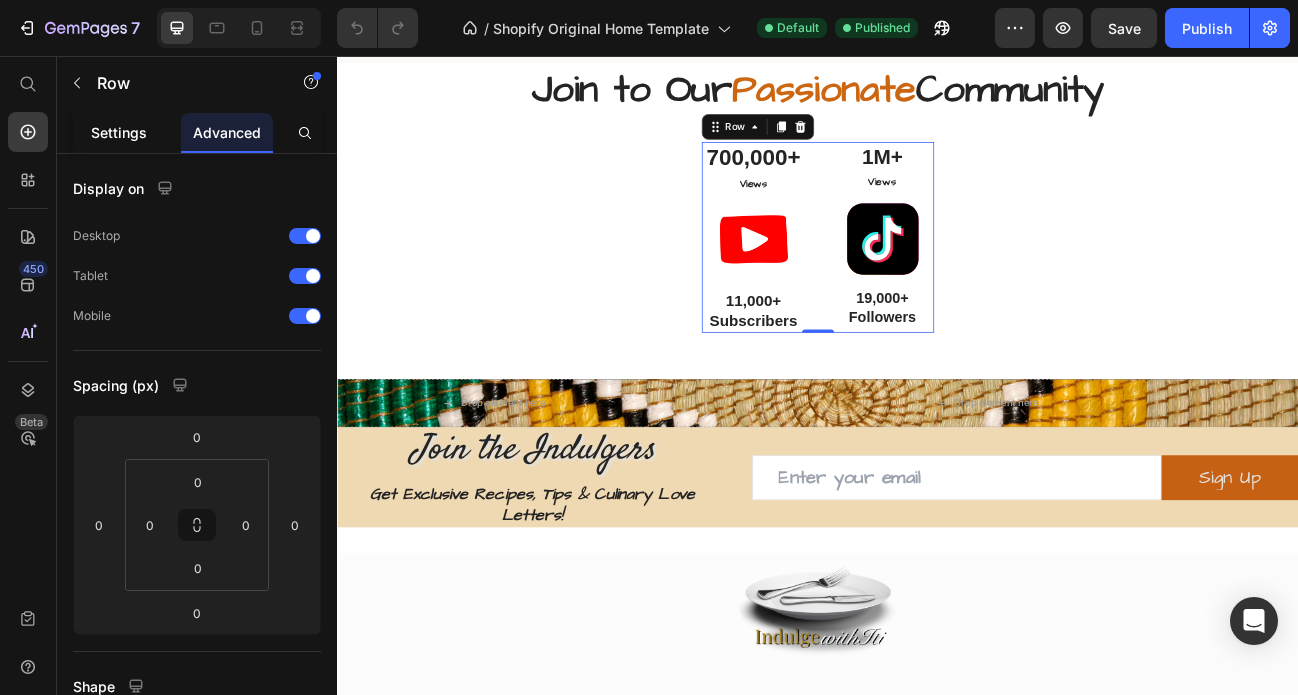 click on "Settings" at bounding box center [119, 132] 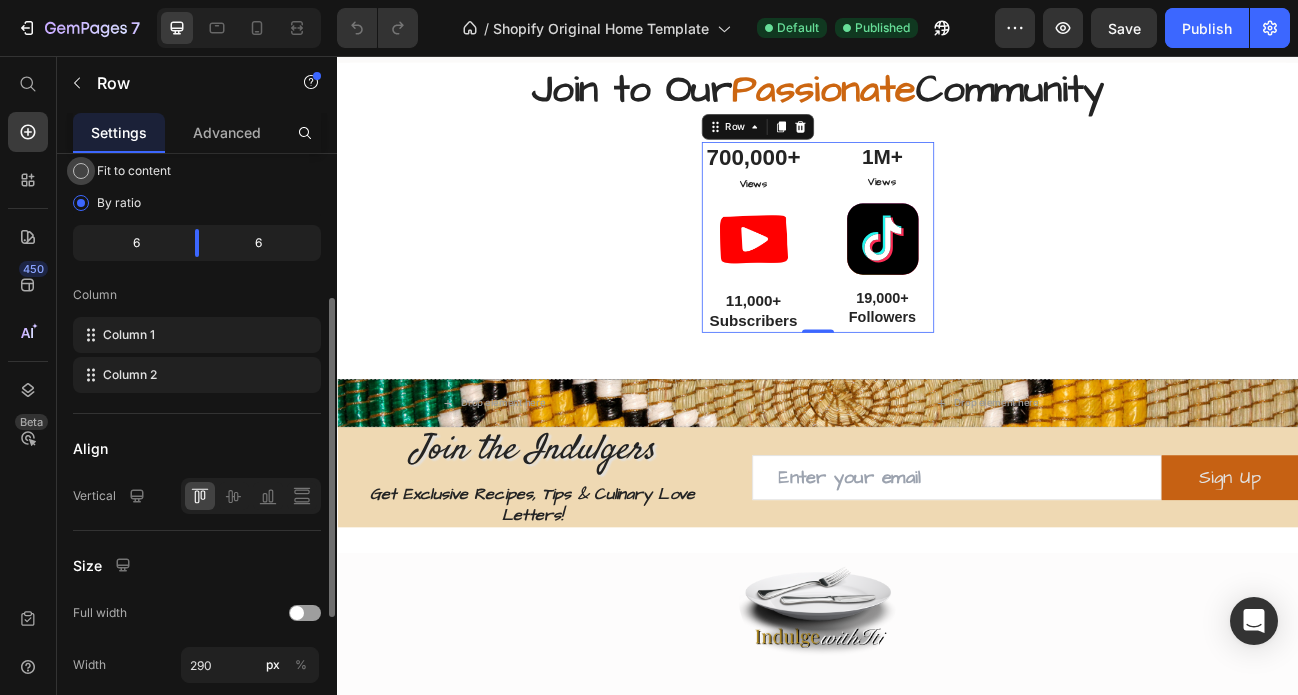 scroll, scrollTop: 226, scrollLeft: 0, axis: vertical 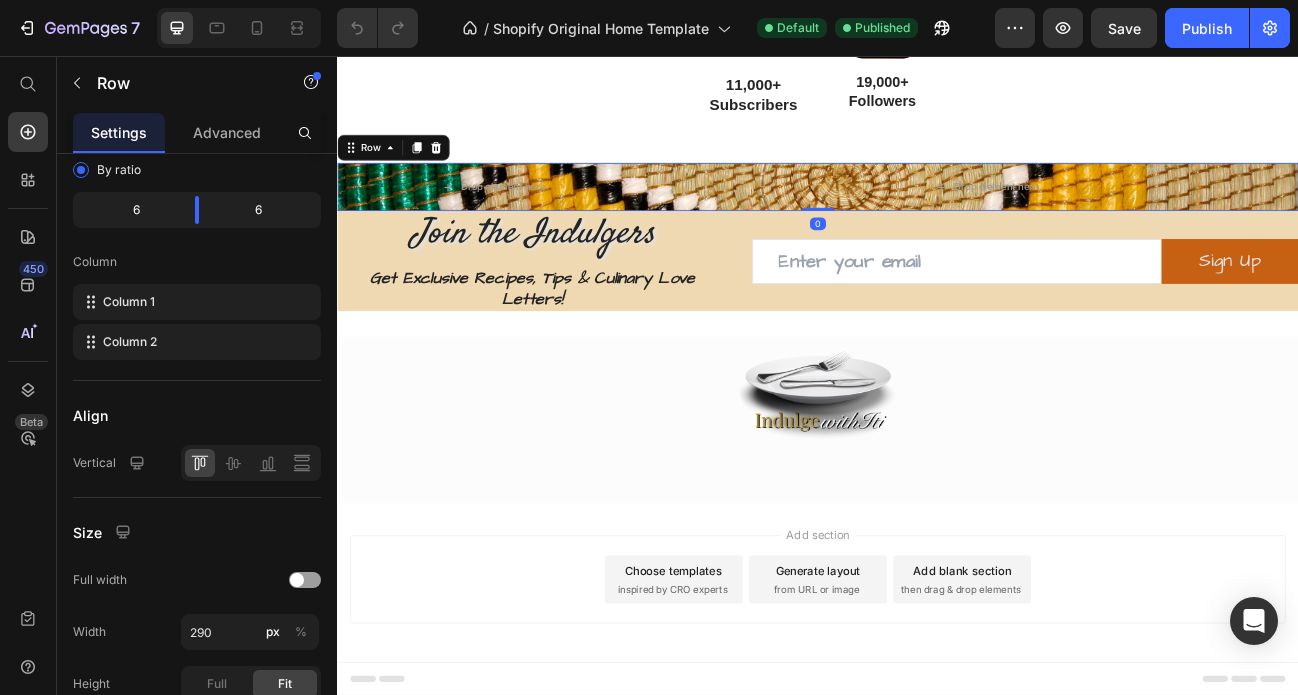 click on "Drop element here Row
Drop element here Row   0" at bounding box center (937, 219) 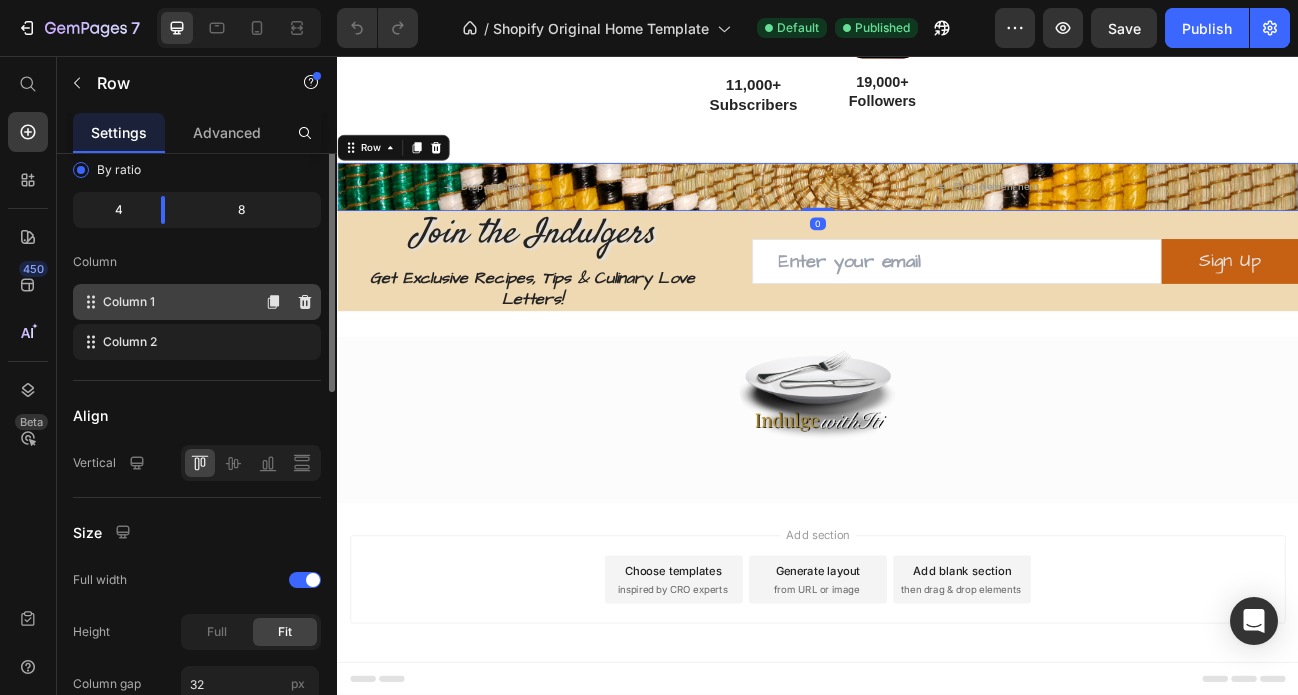 scroll, scrollTop: 0, scrollLeft: 0, axis: both 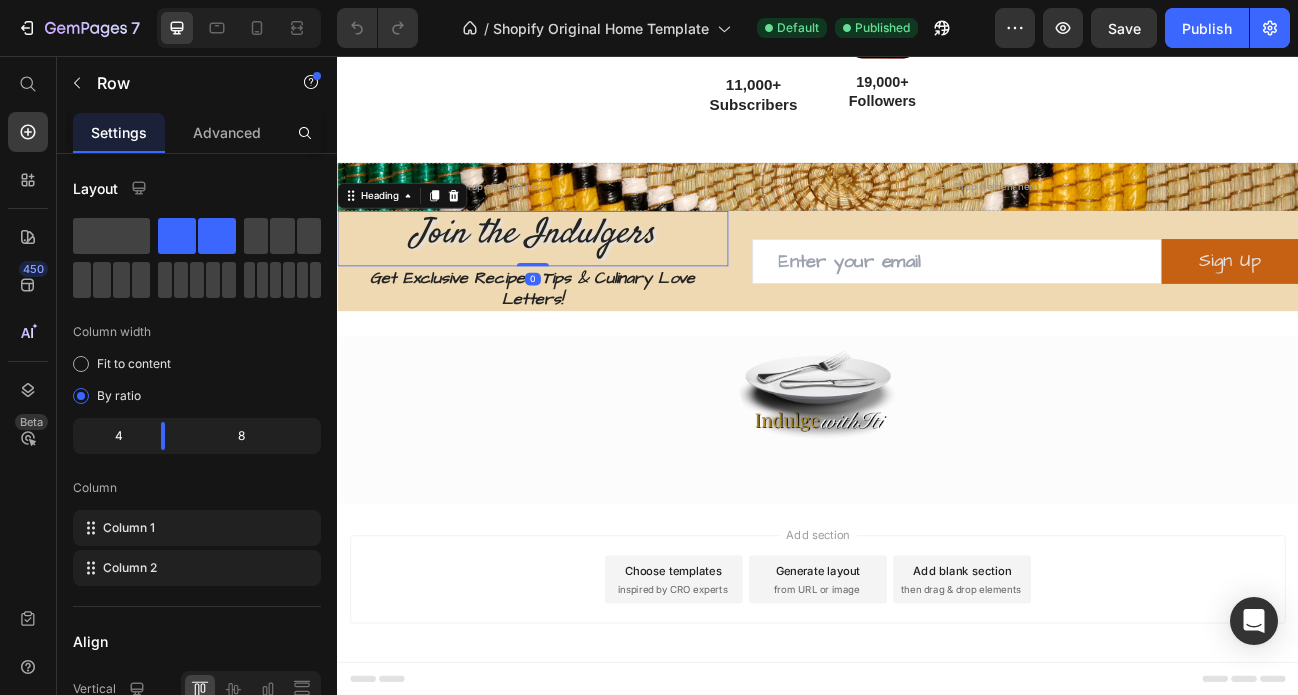 click on "Join the Indulgers" at bounding box center [581, 283] 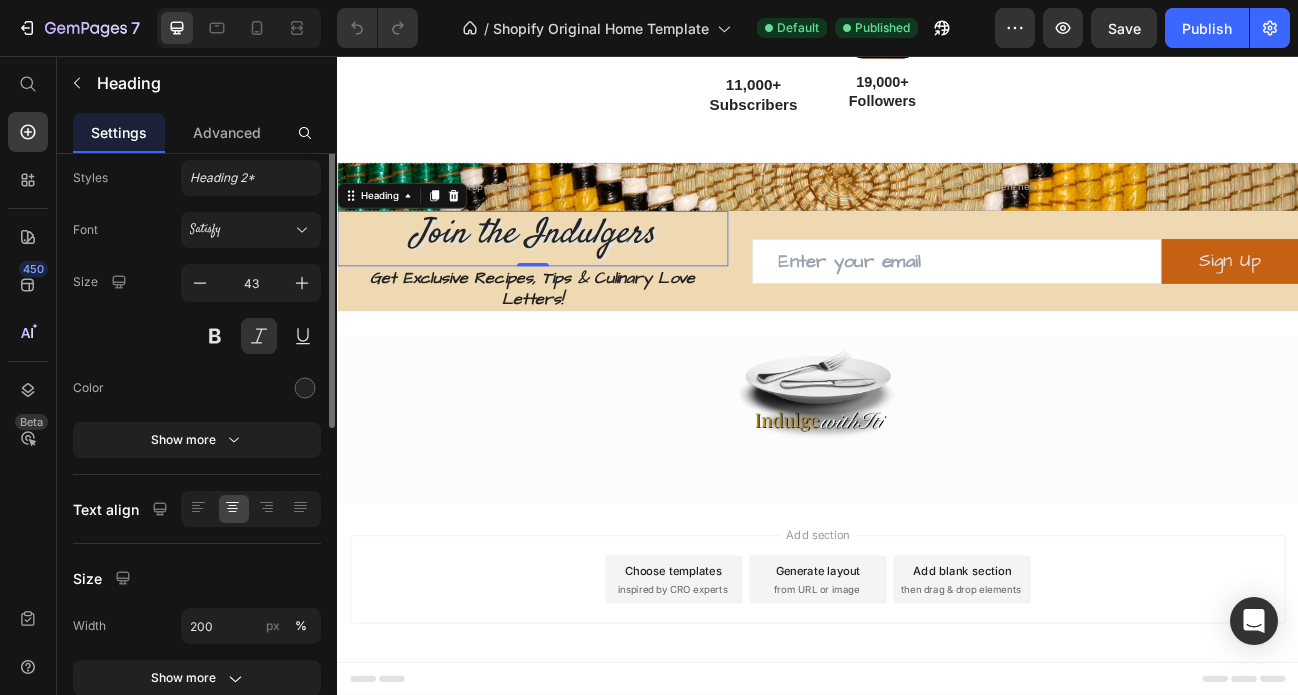 scroll, scrollTop: 0, scrollLeft: 0, axis: both 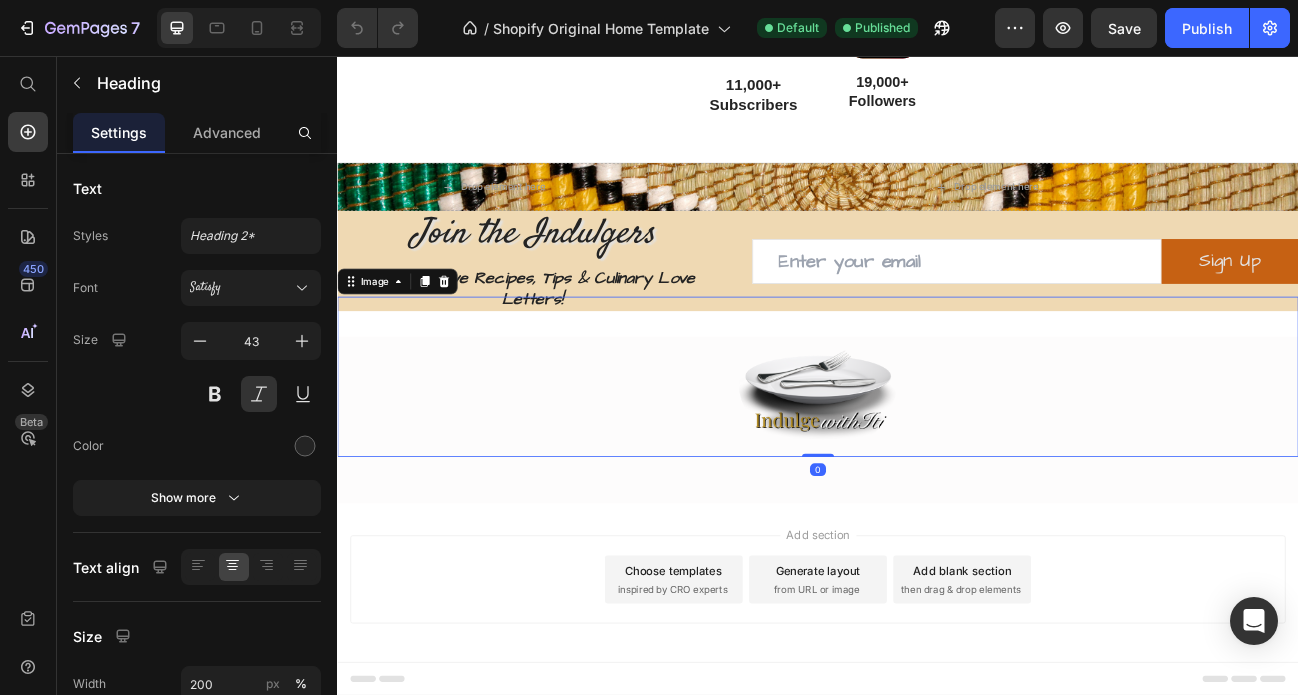 click at bounding box center (937, 456) 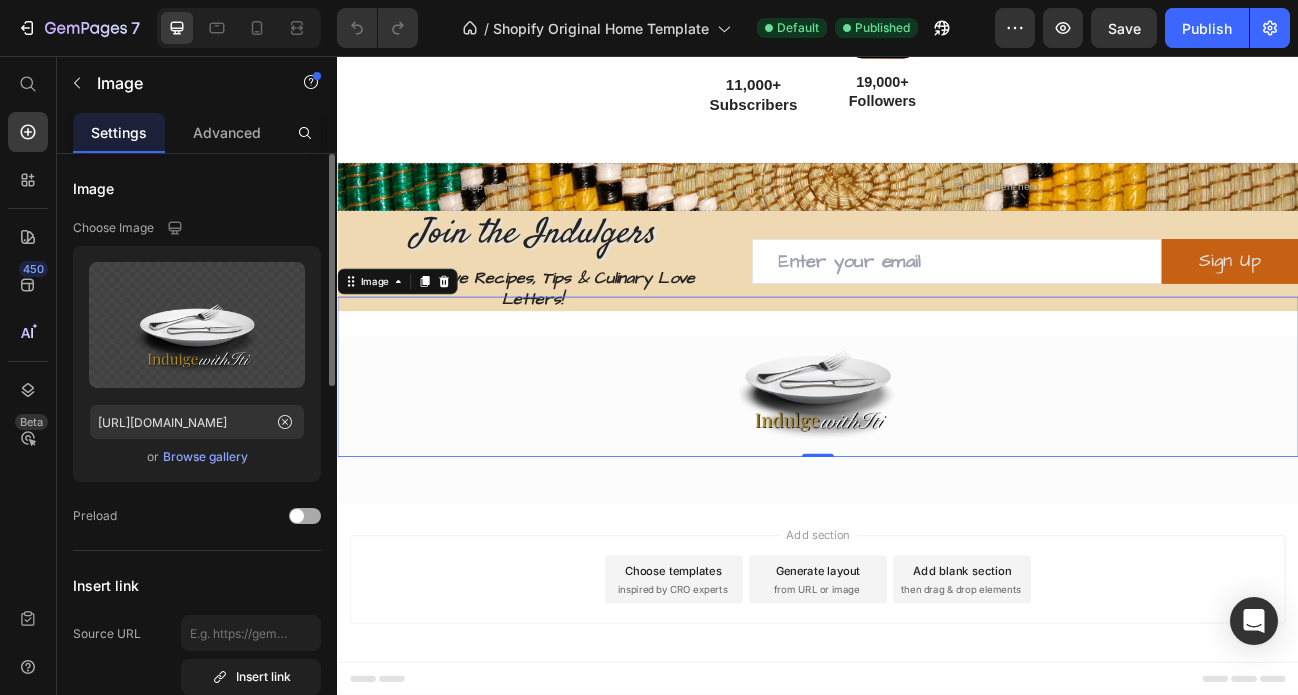 click at bounding box center [297, 516] 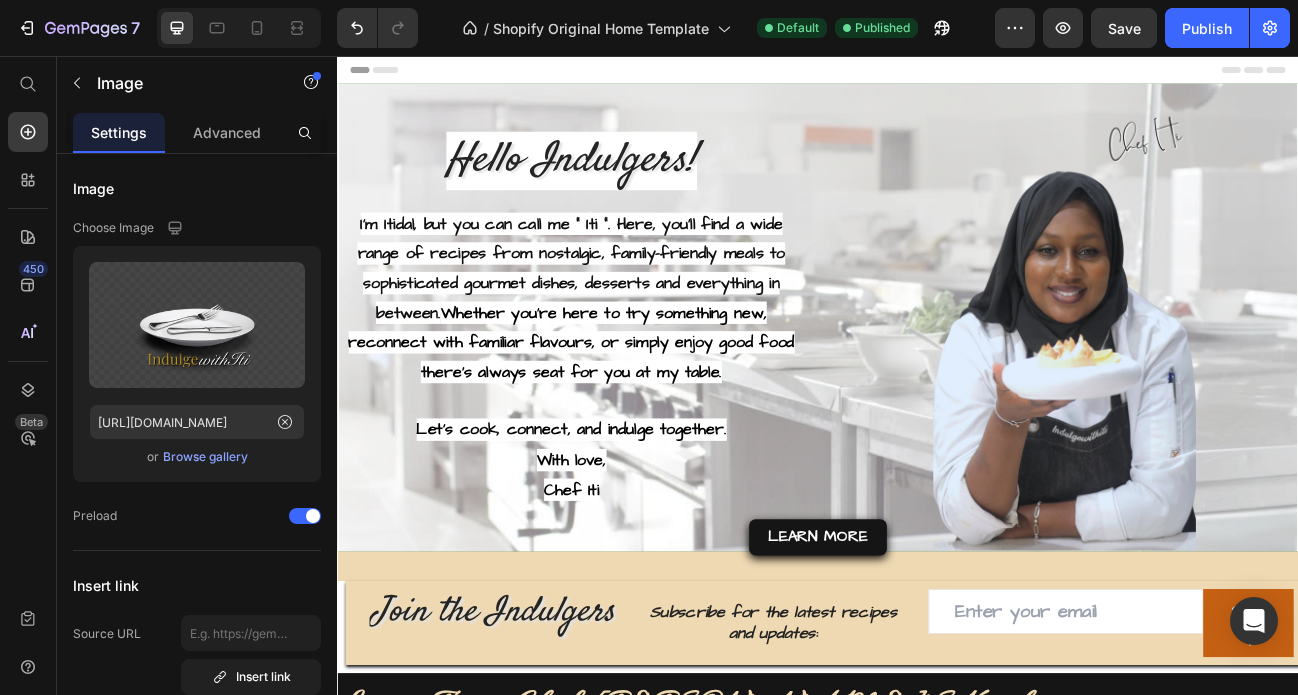 scroll, scrollTop: 0, scrollLeft: 0, axis: both 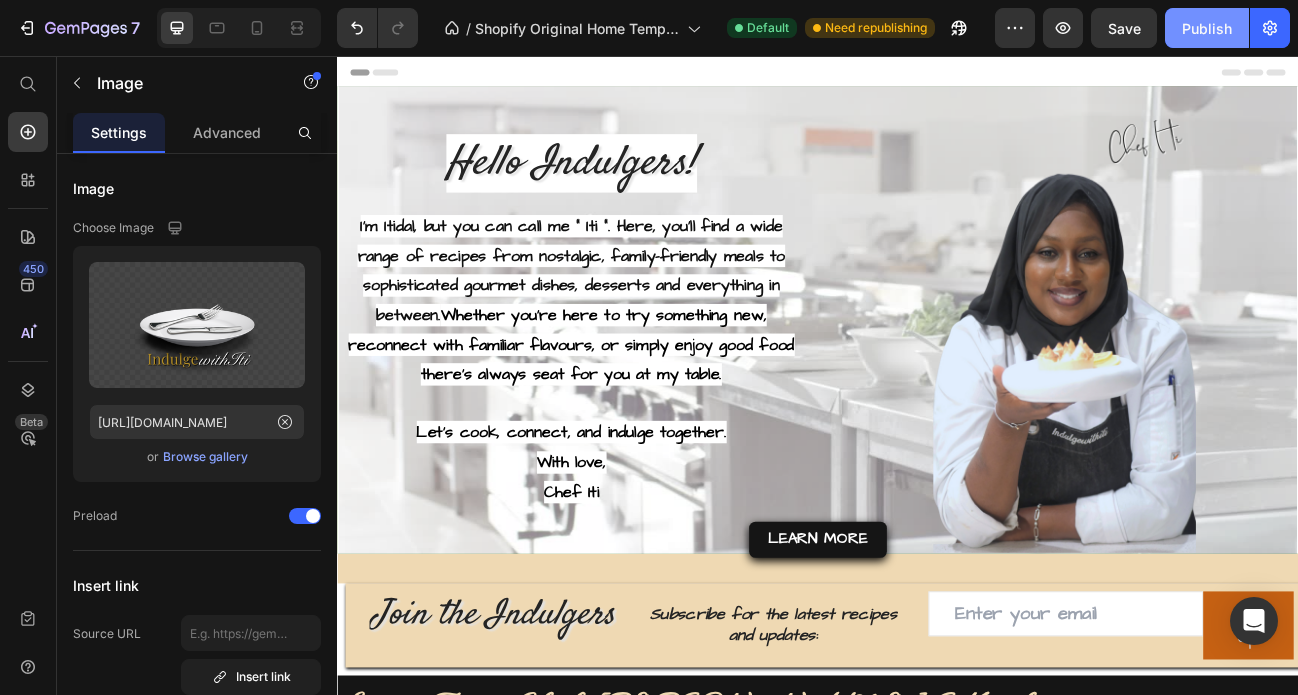 click on "Publish" at bounding box center [1207, 28] 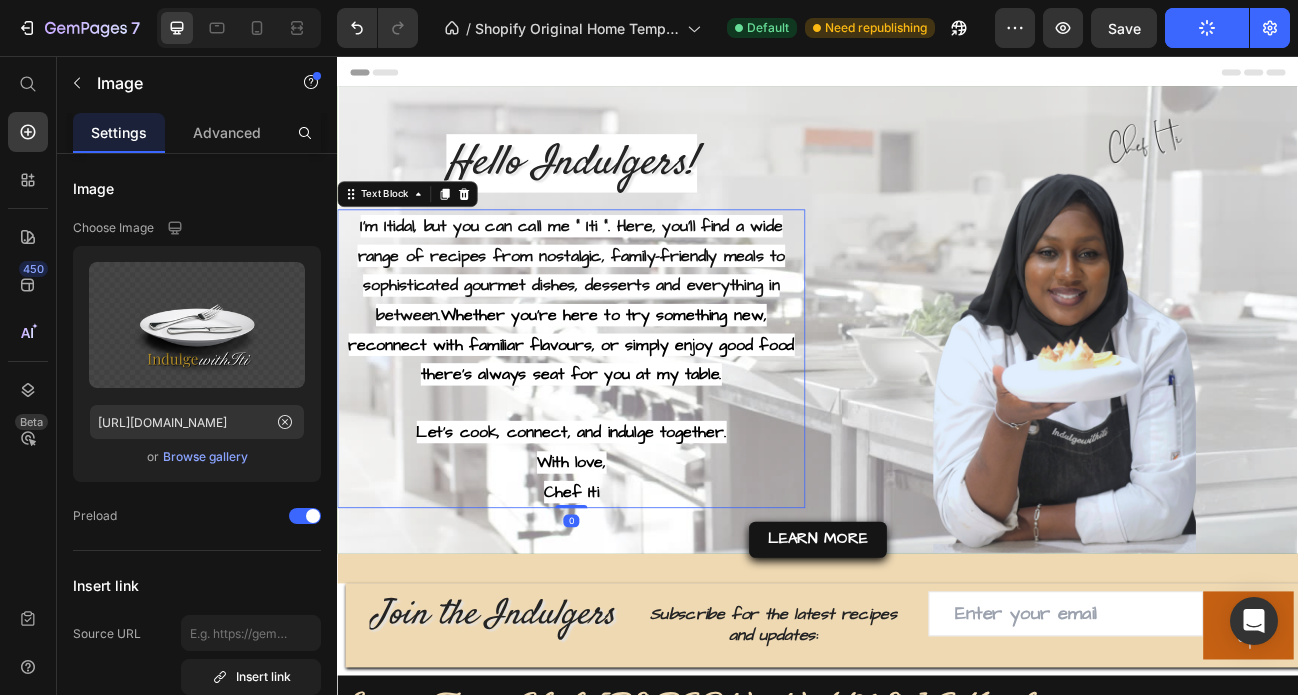 click on "I’m Itidal, but you can call me “ Iti ". Here, you’ll find a wide range of recipes from nostalgic, family-friendly meals to sophisticated gourmet dishes, desserts and everything in between." at bounding box center [629, 323] 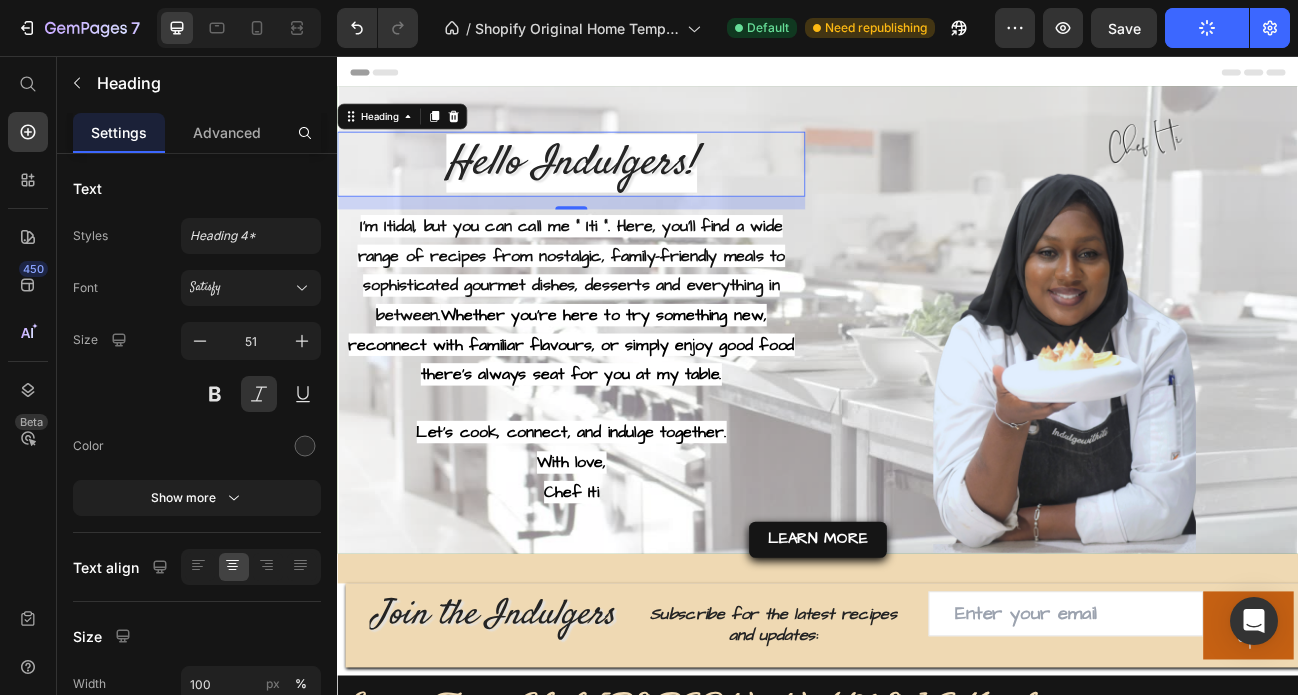 click on "Hello Indulgers!" at bounding box center [629, 189] 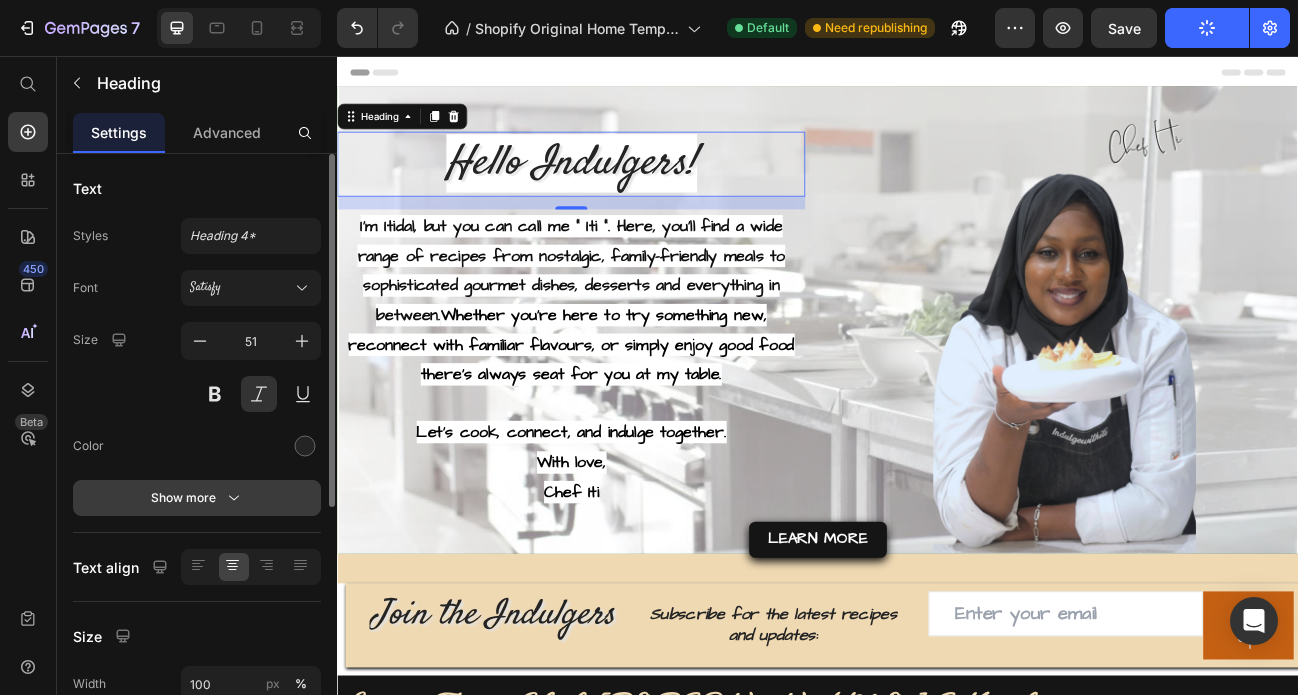 click 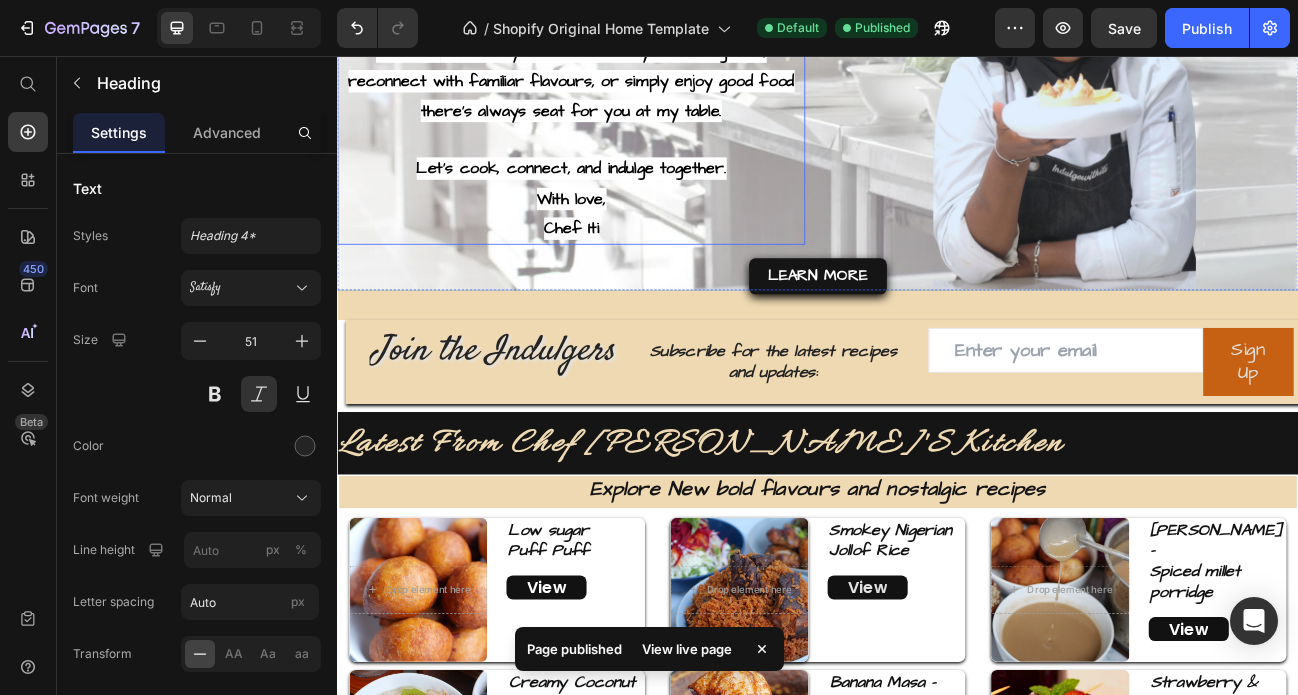 scroll, scrollTop: 332, scrollLeft: 0, axis: vertical 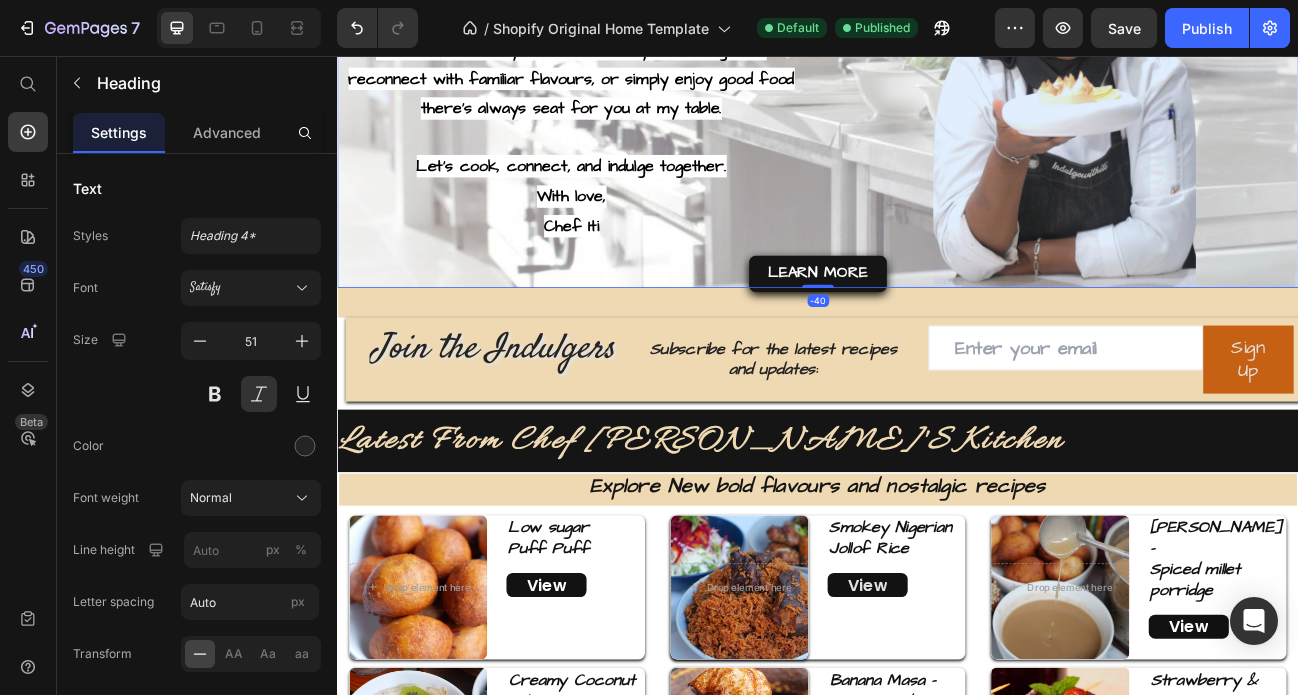 click on "Hello Indulgers!  Heading I’m Itidal, but you can call me “ Iti ". Here, you’ll find a wide range of recipes from nostalgic, family-friendly meals to sophisticated gourmet dishes, desserts and everything in between.  Whether you’re here to try something new, reconnect with familiar flavours, or simply enjoy good food there’s always seat for you at my table. Let’s cook, connect, and indulge together. With love, Chef Iti Text Block" at bounding box center [629, 53] 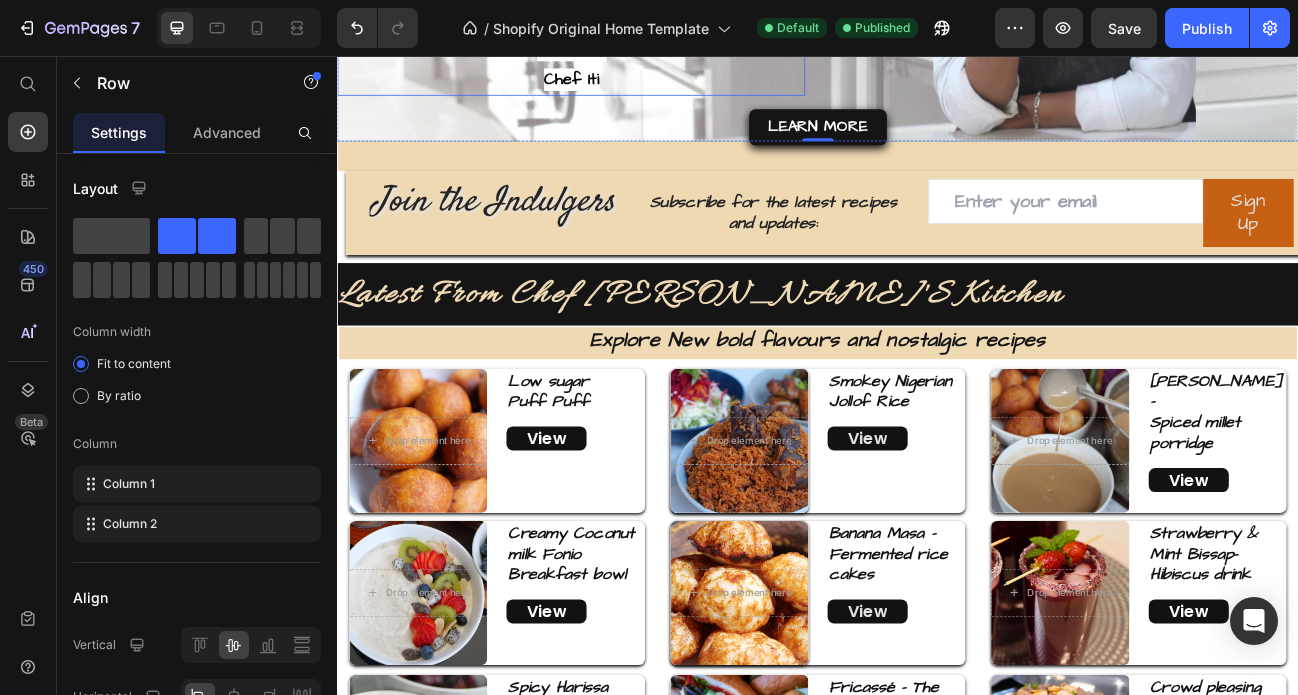 scroll, scrollTop: 519, scrollLeft: 0, axis: vertical 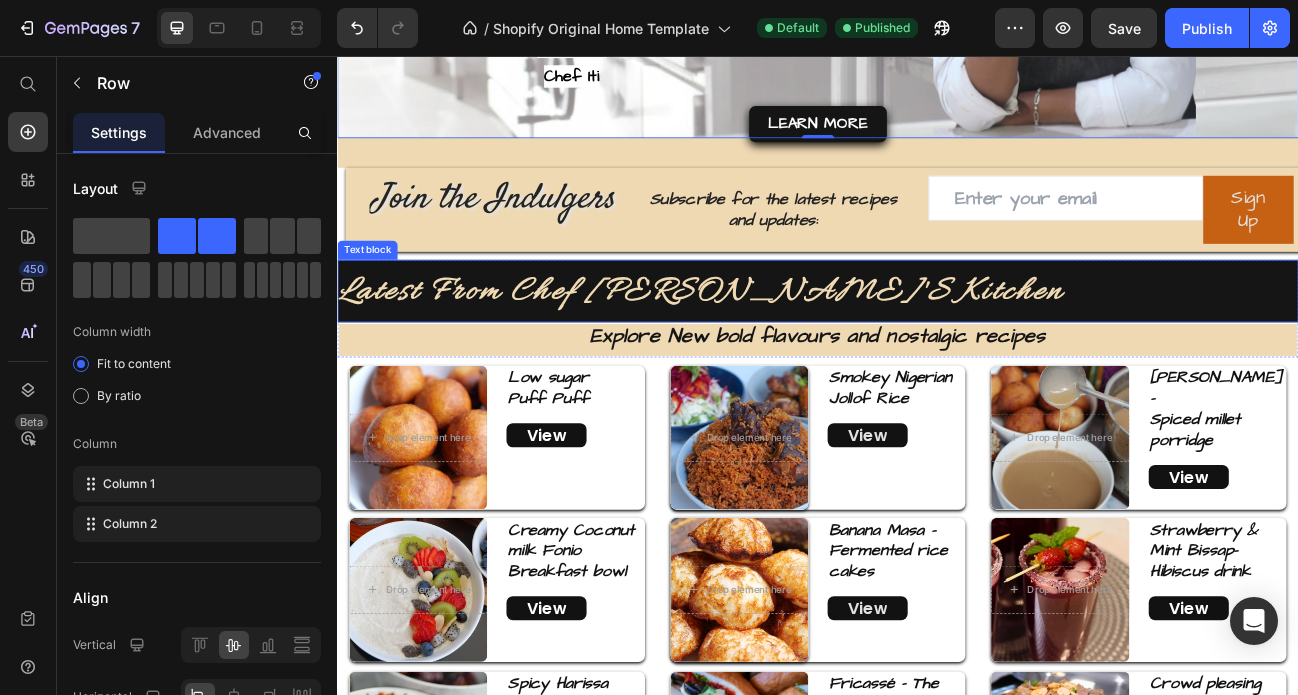 click on "Latest from Chef [PERSON_NAME]'s Kitchen" at bounding box center (937, 349) 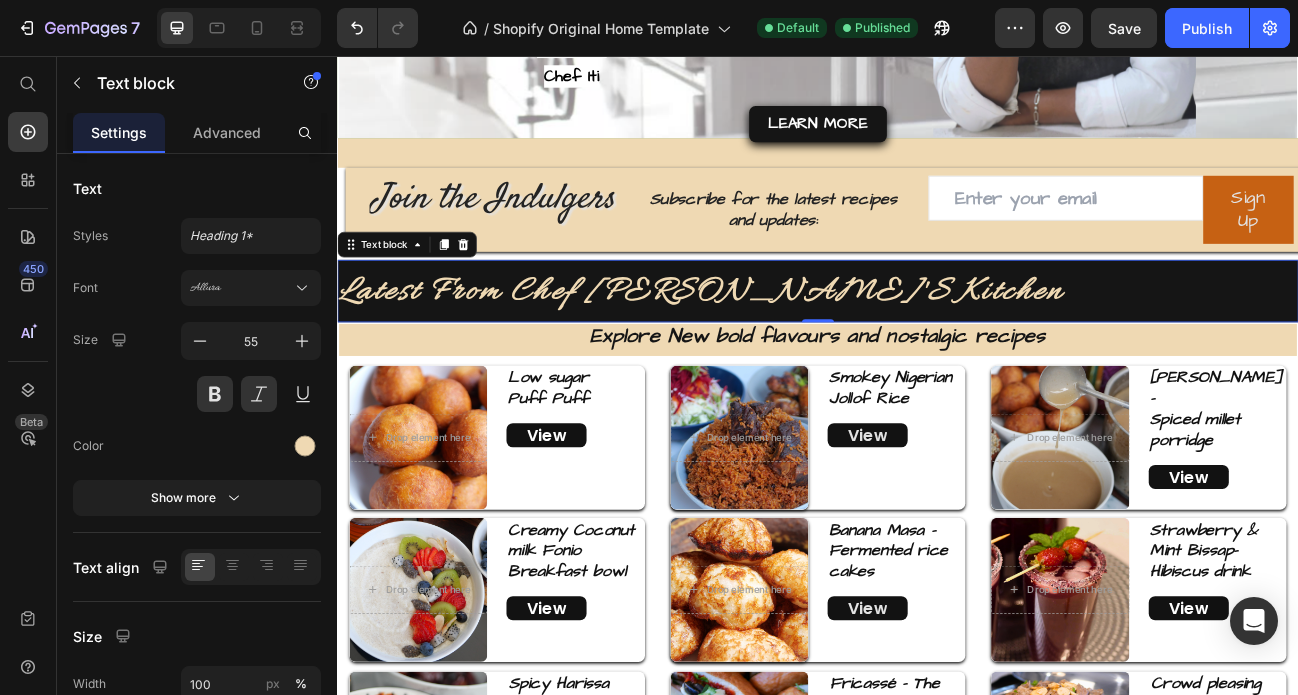 click on "Latest from Chef [PERSON_NAME]'s Kitchen" at bounding box center (791, 349) 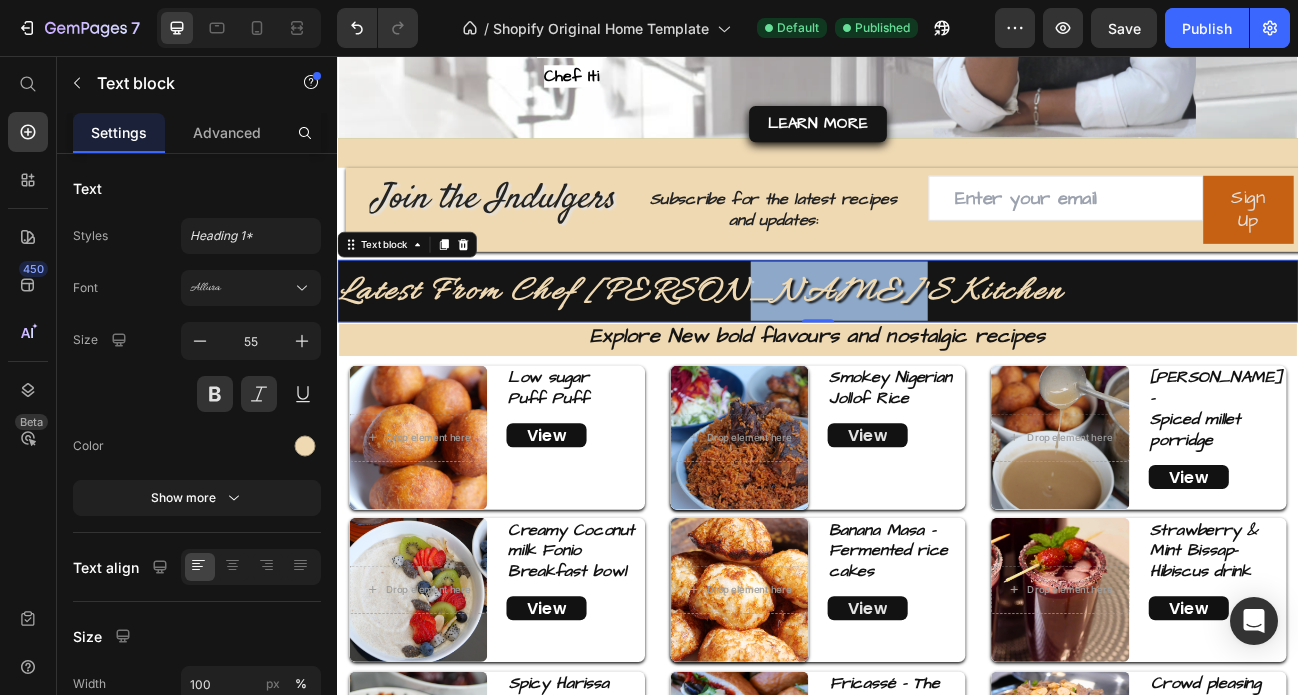 click on "Latest from Chef [PERSON_NAME]'s Kitchen" at bounding box center [791, 349] 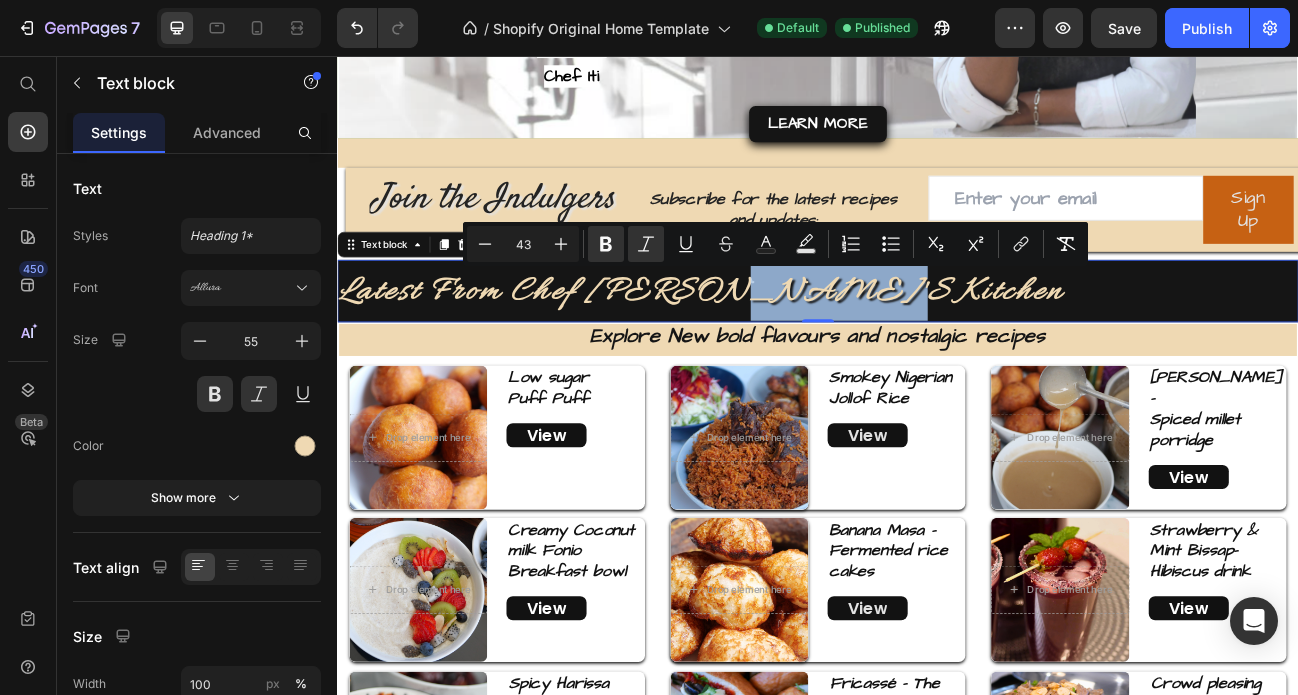 click on "Latest from Chef [PERSON_NAME]'s Kitchen" at bounding box center [937, 349] 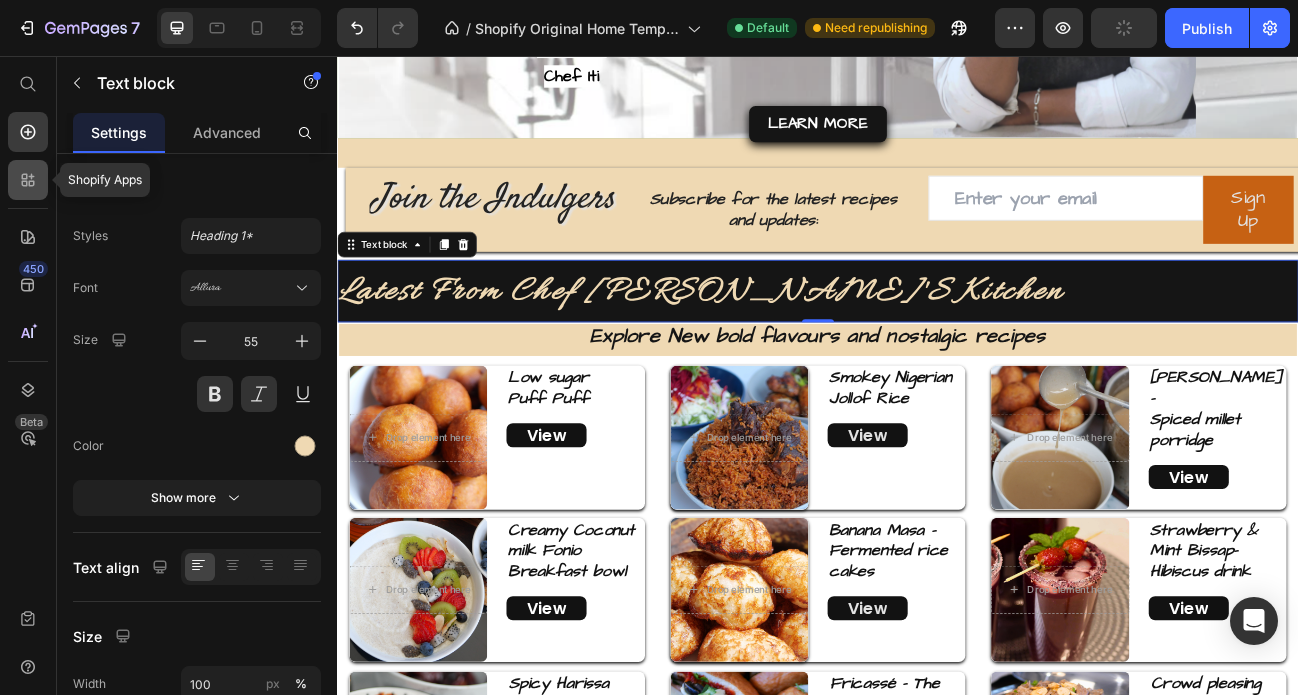 click 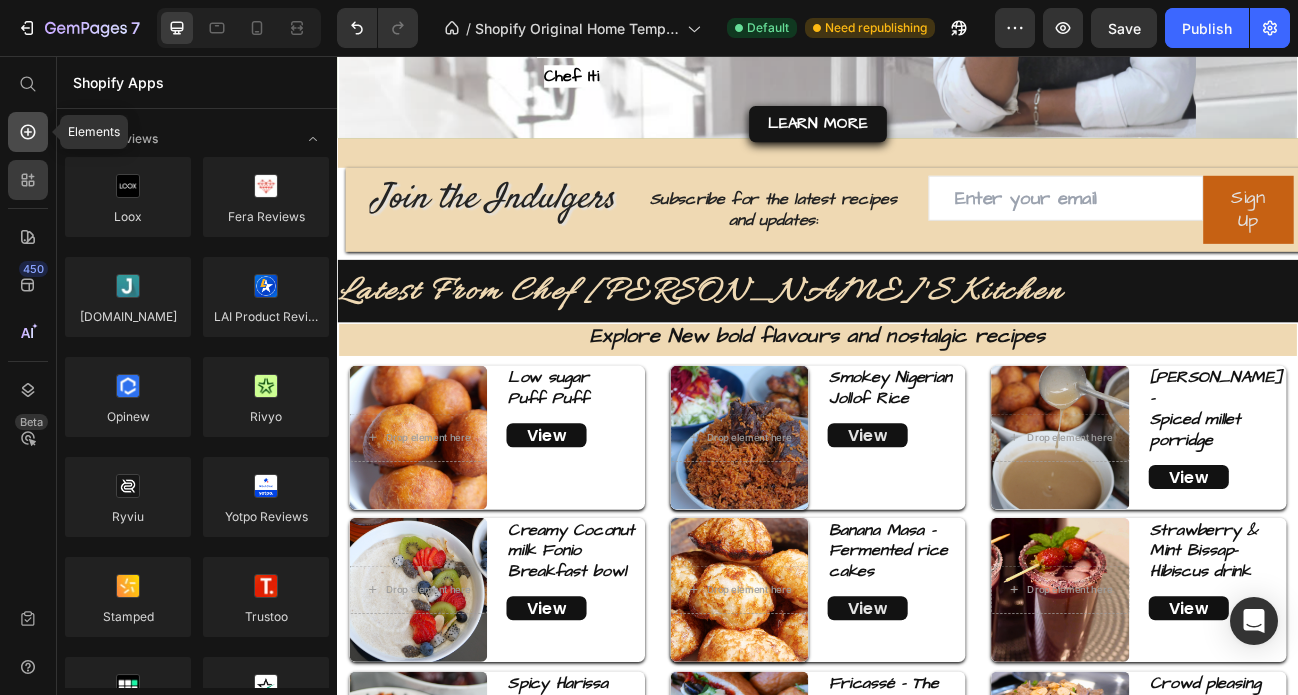 click 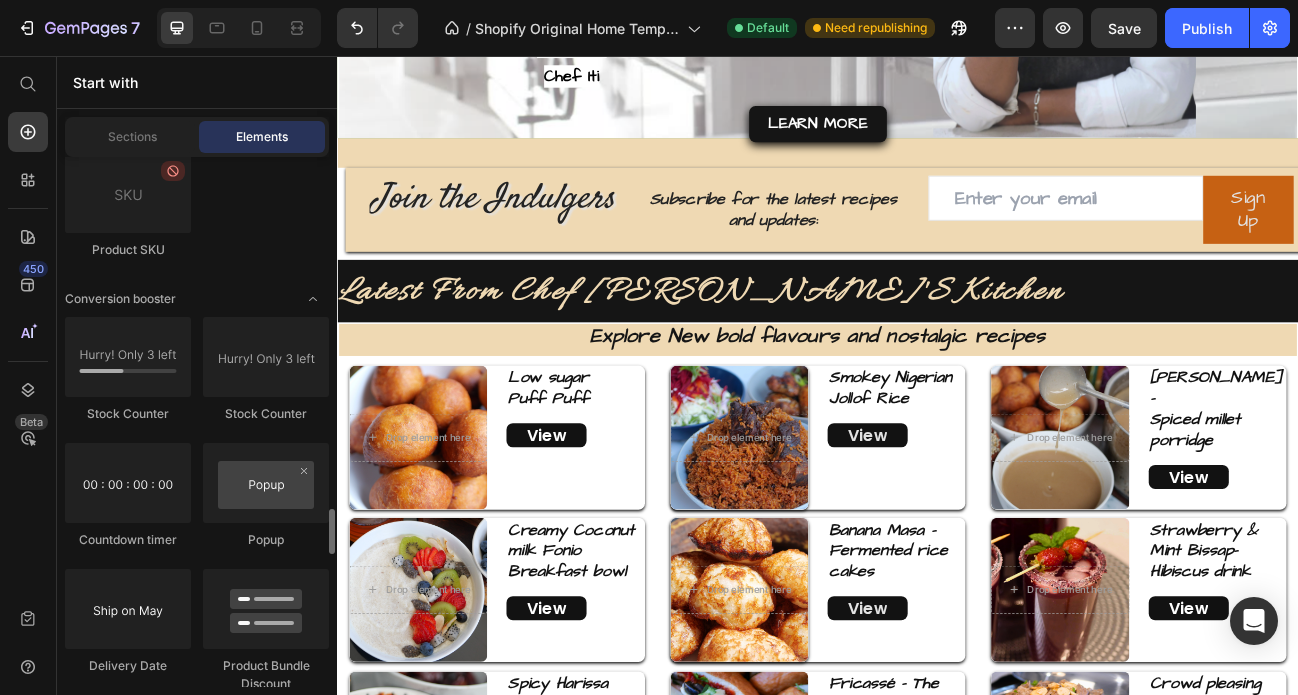 scroll, scrollTop: 4401, scrollLeft: 0, axis: vertical 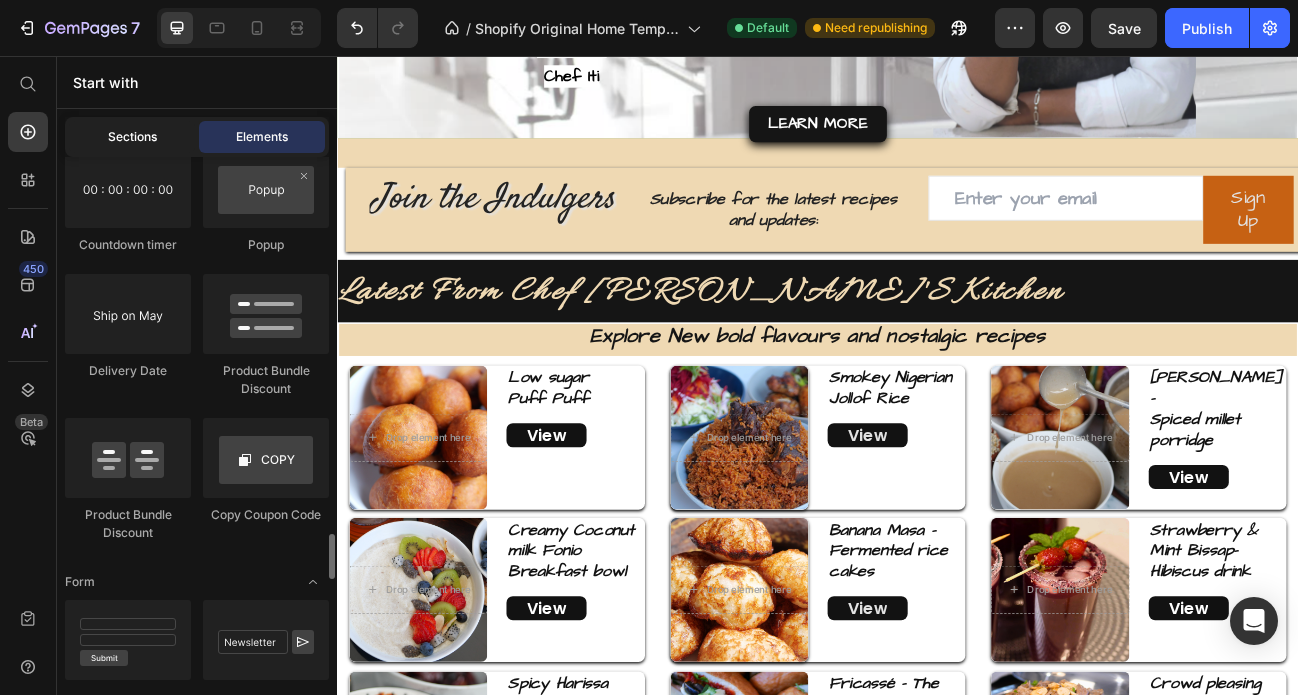 click on "Sections" 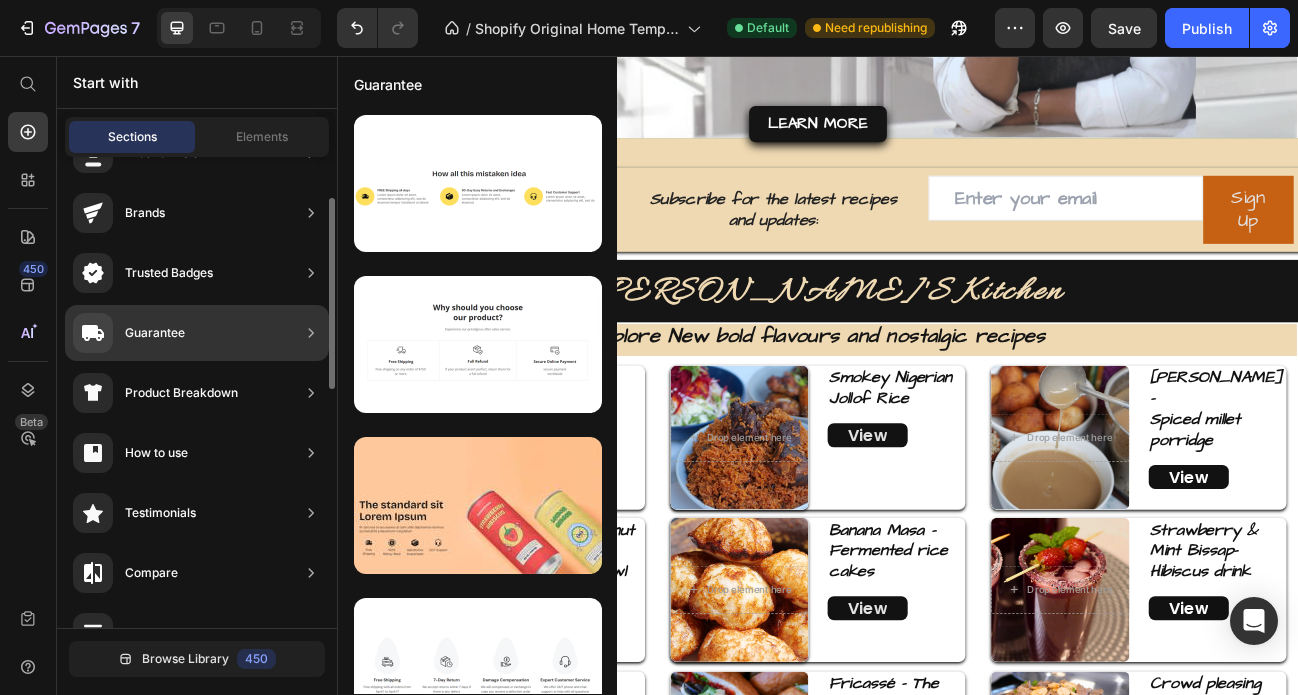 scroll, scrollTop: 106, scrollLeft: 0, axis: vertical 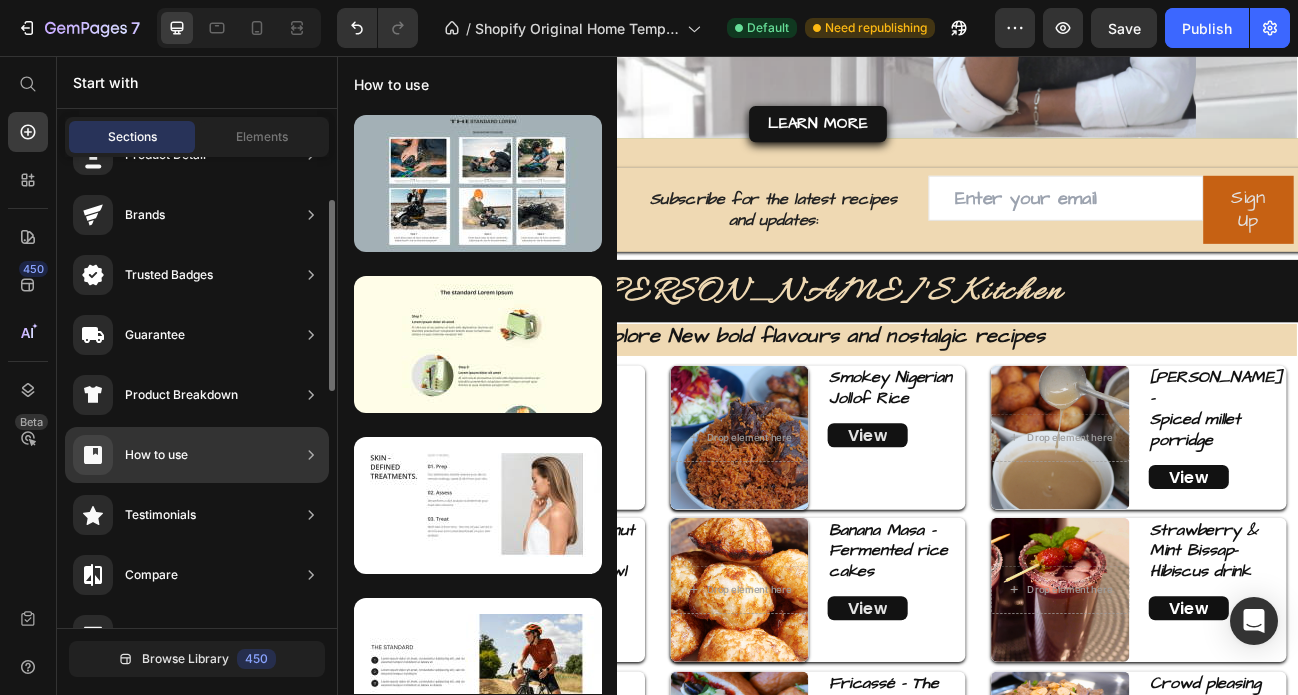 click on "How to use" 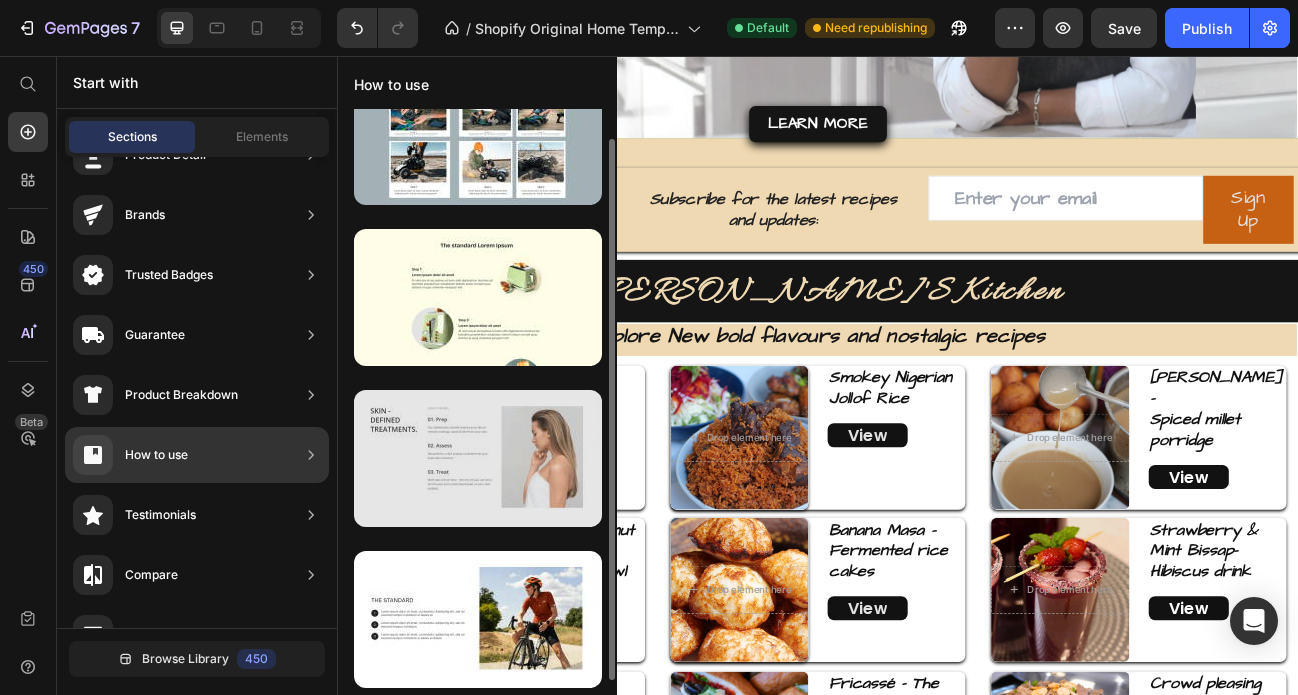 scroll, scrollTop: 0, scrollLeft: 0, axis: both 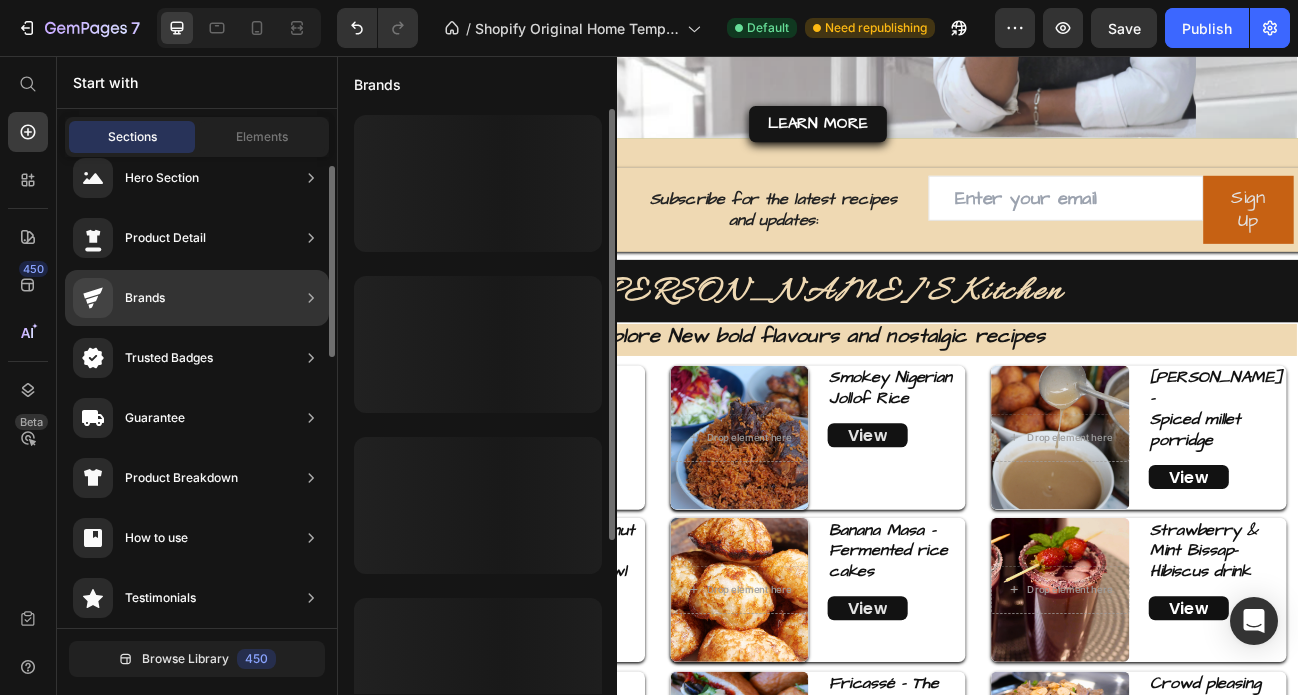 click on "Brands" 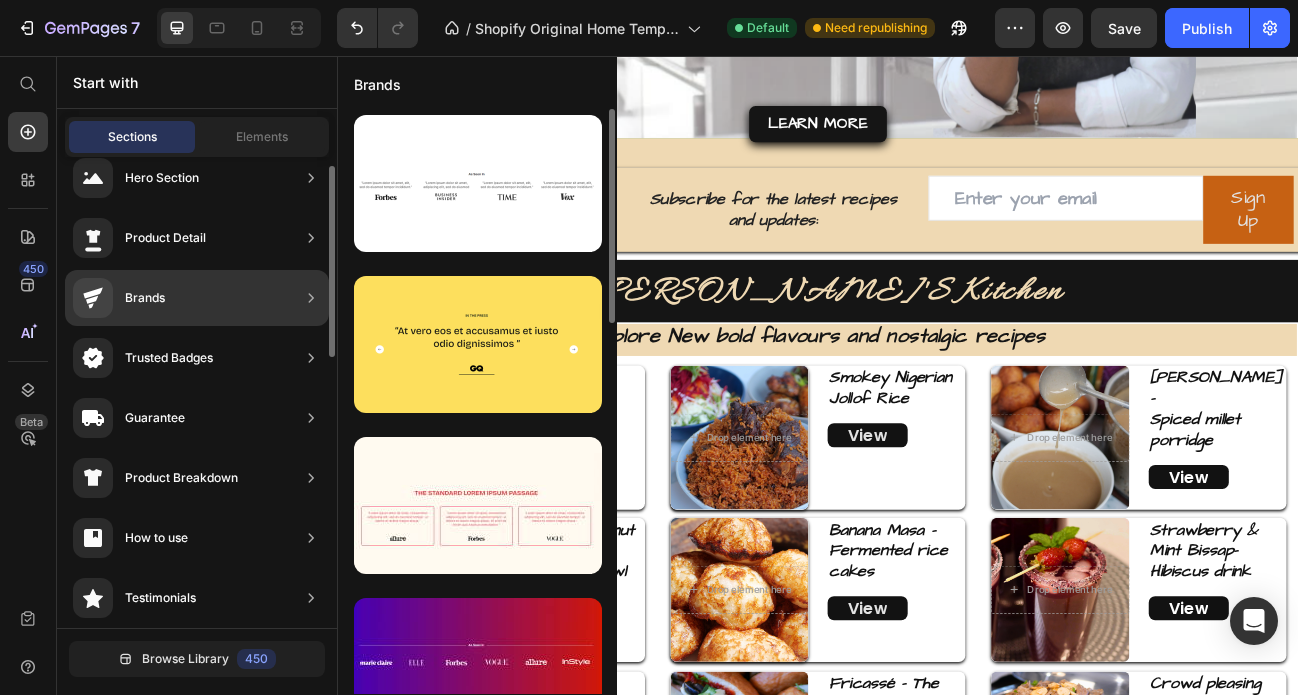scroll, scrollTop: 0, scrollLeft: 0, axis: both 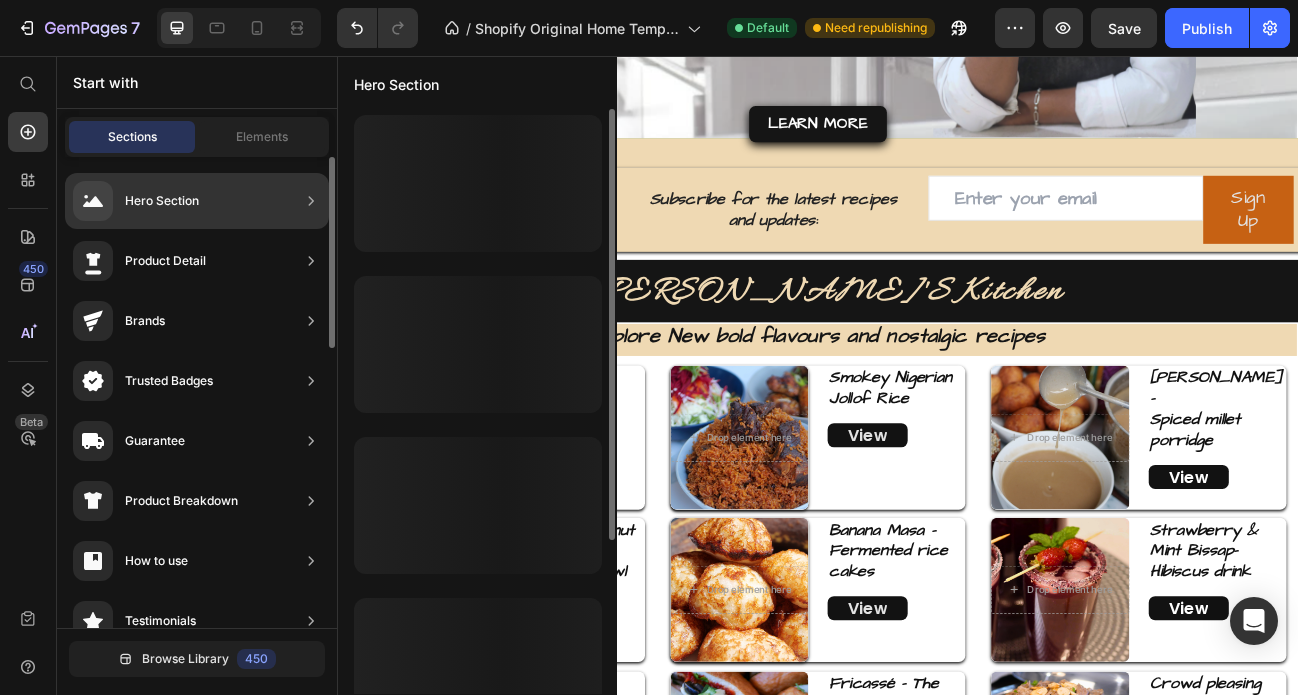 click on "Hero Section" 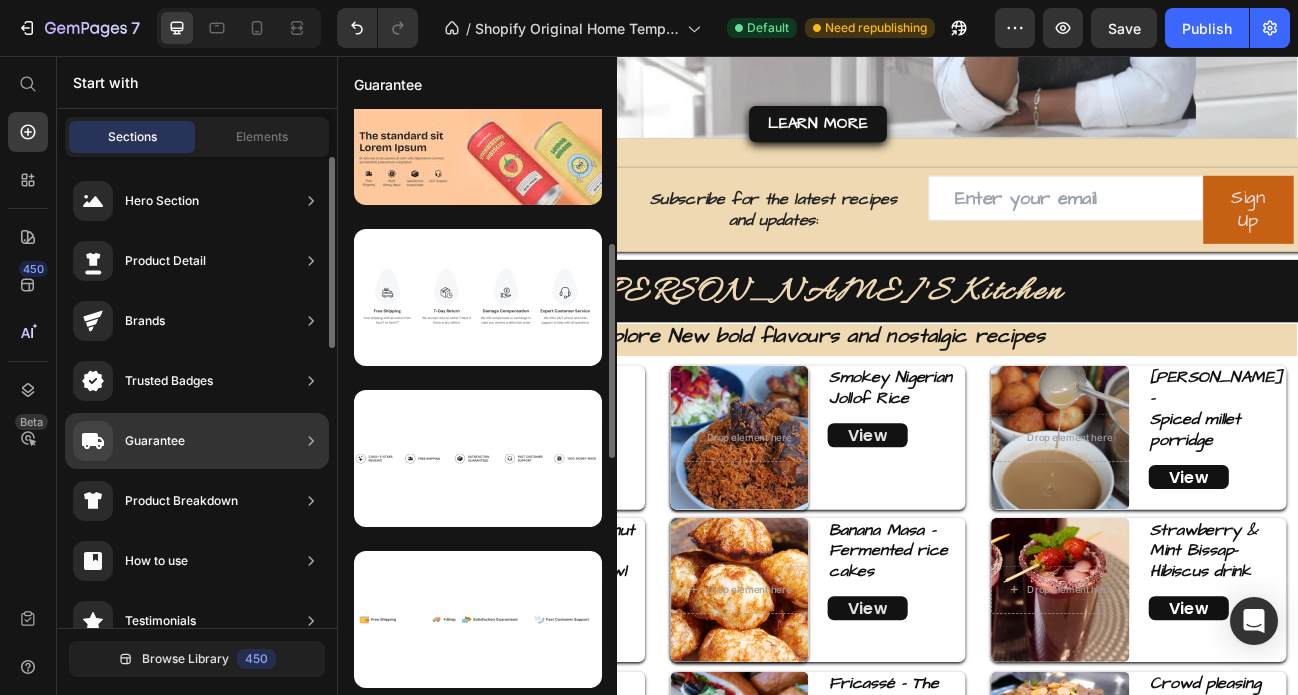 scroll, scrollTop: 47, scrollLeft: 0, axis: vertical 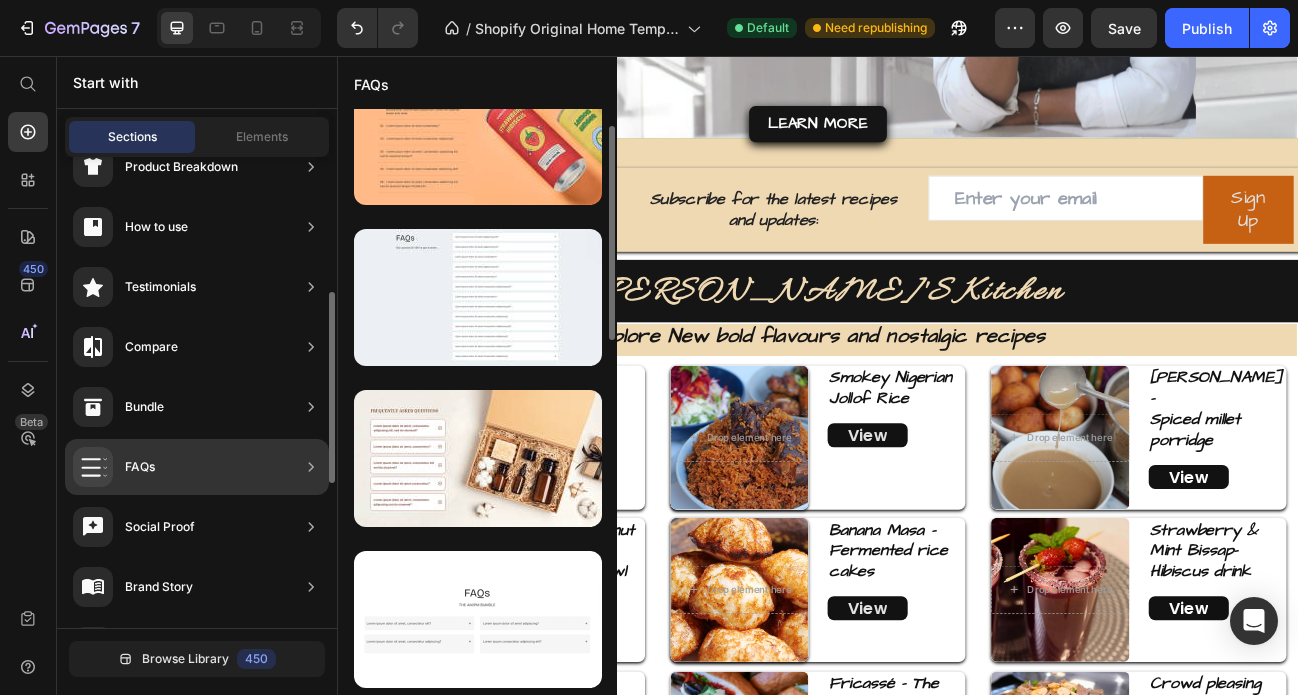 click on "Bundle" 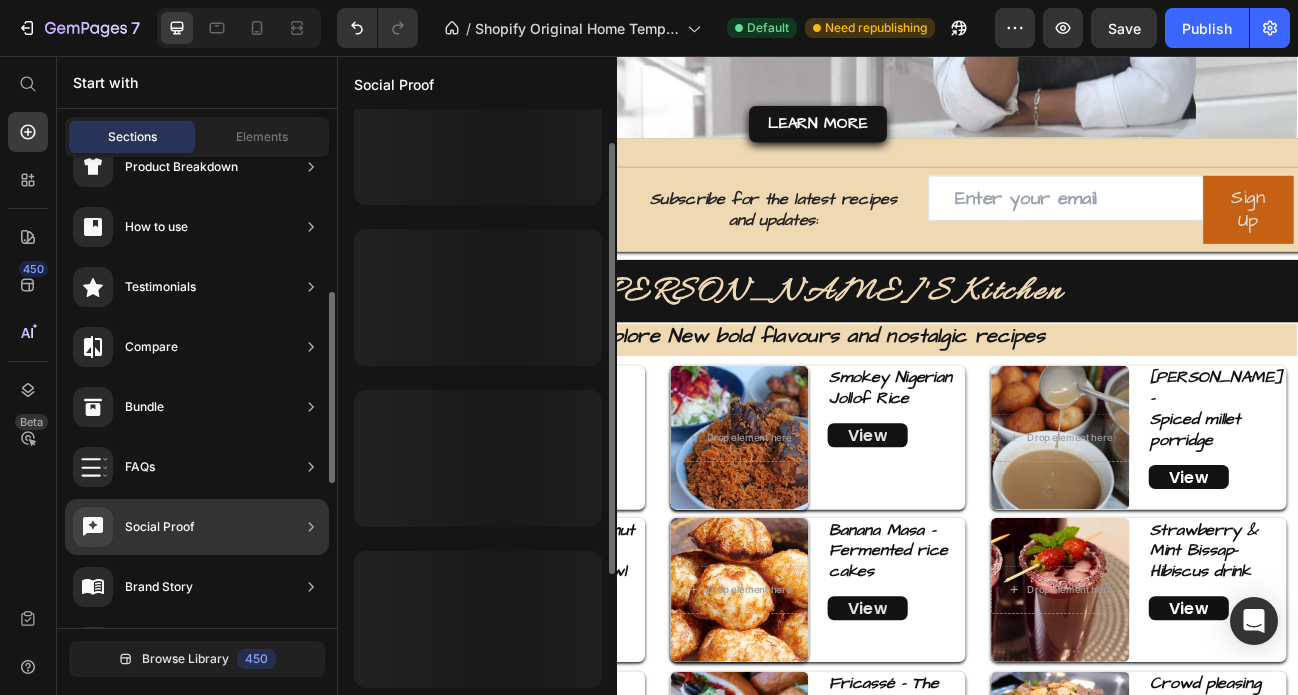 click on "Social Proof" 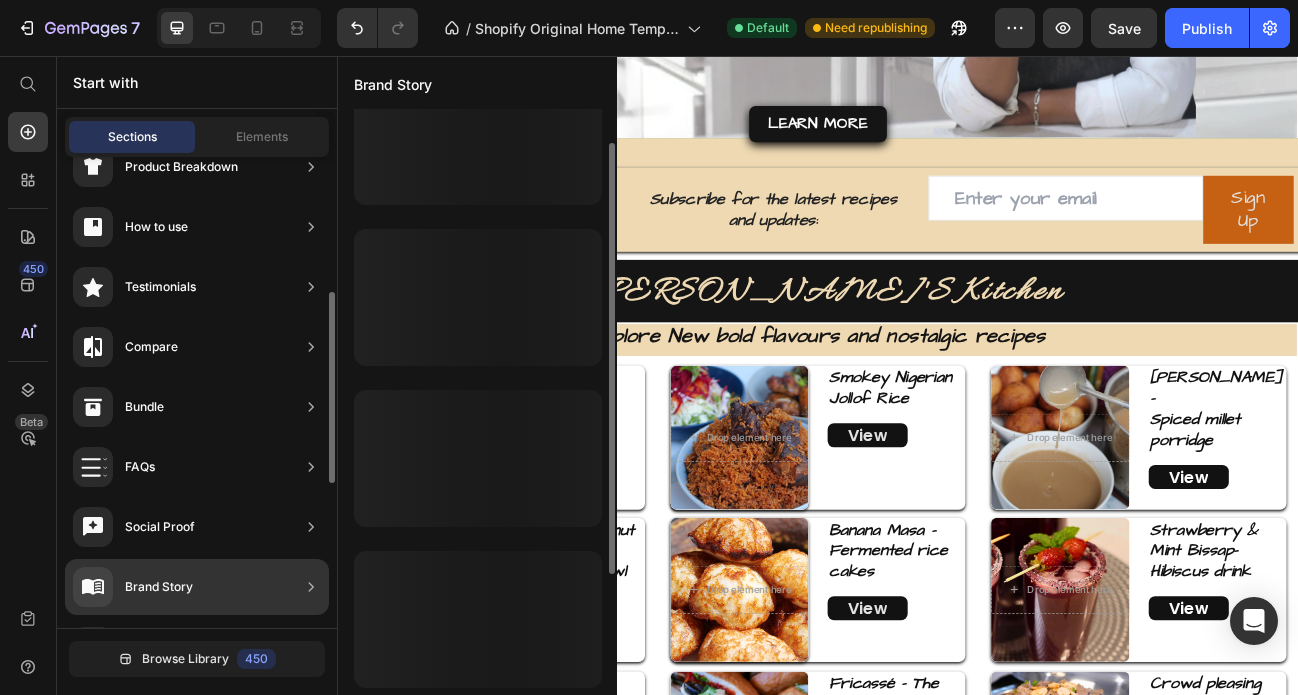 click on "Brand Story" 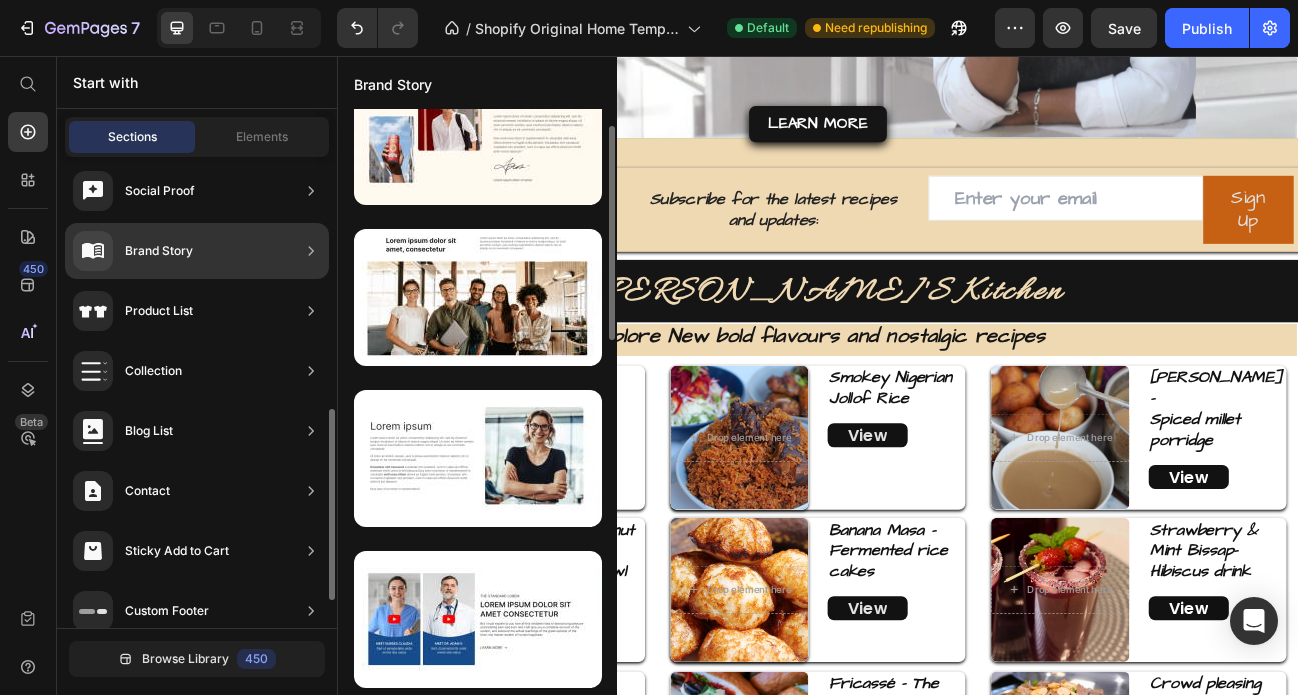 scroll, scrollTop: 689, scrollLeft: 0, axis: vertical 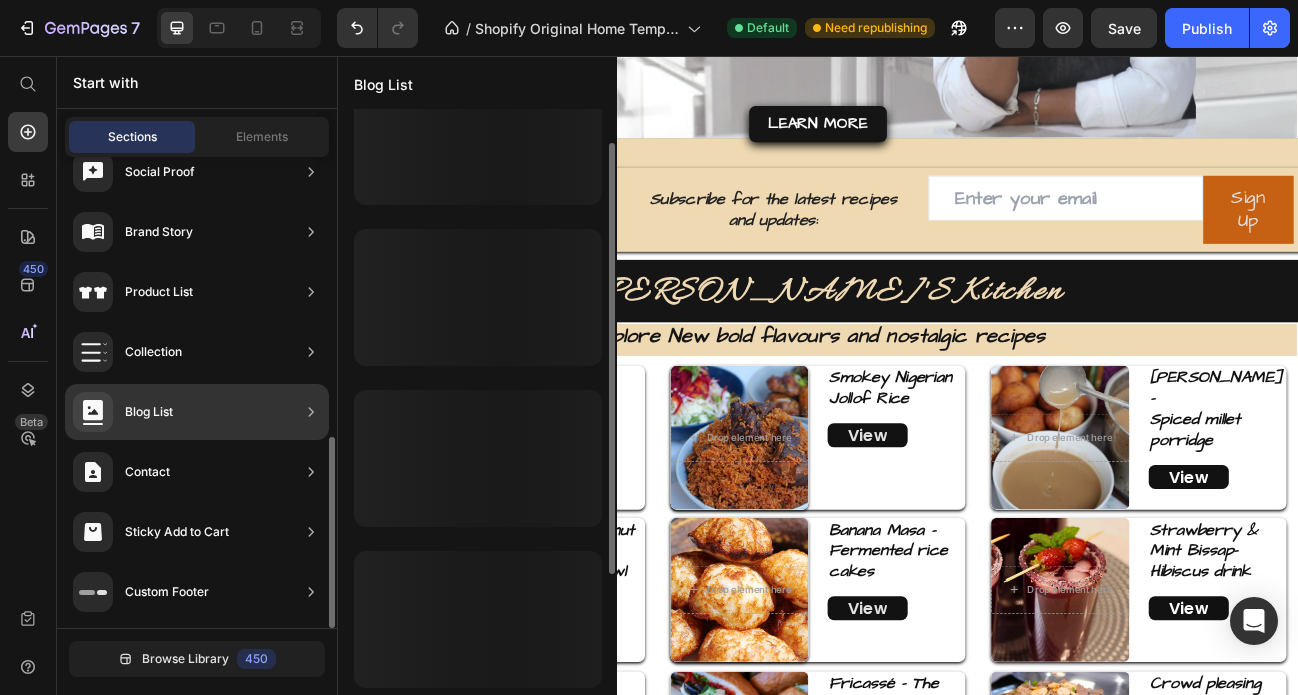 click on "Blog List" 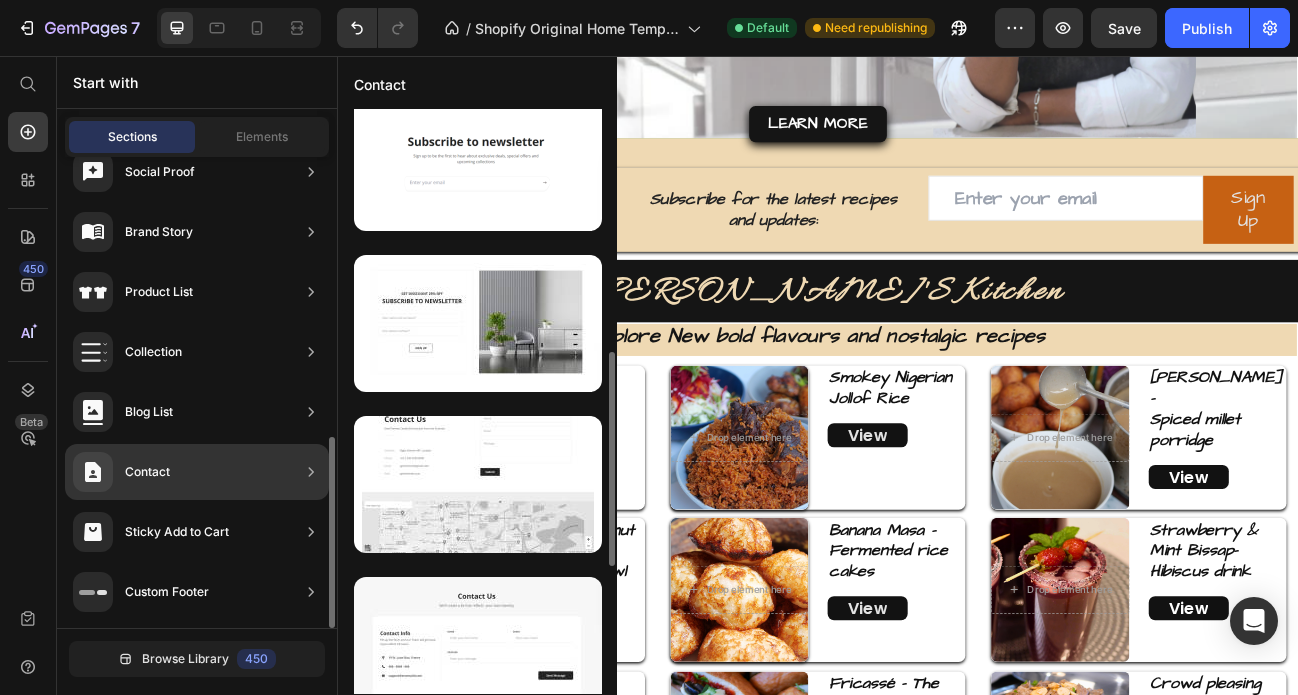 scroll, scrollTop: 208, scrollLeft: 0, axis: vertical 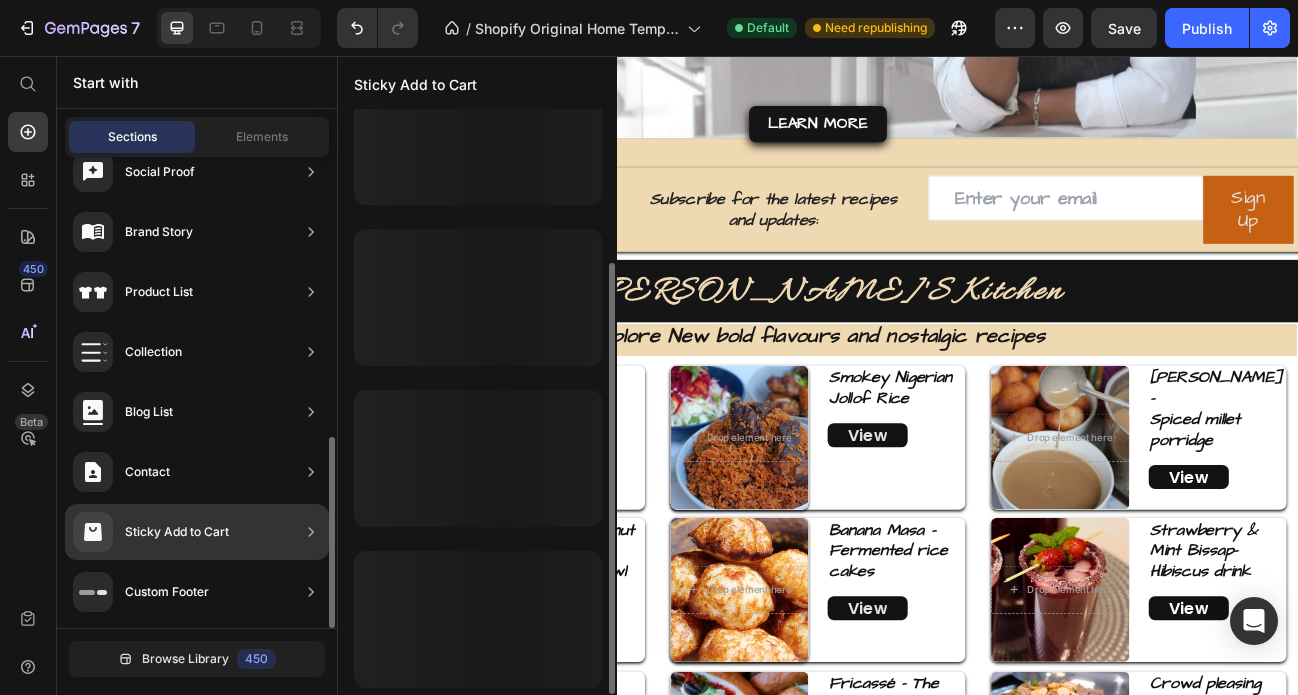 click on "Sticky Add to Cart" 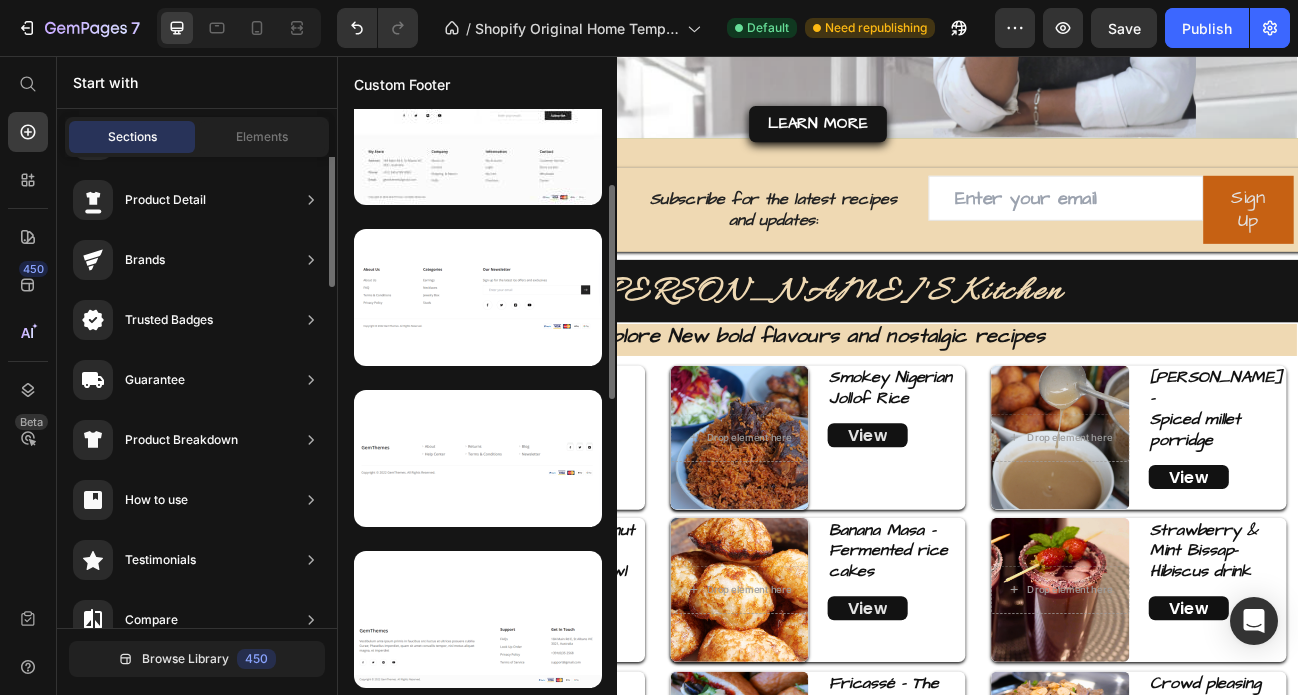 scroll, scrollTop: 0, scrollLeft: 0, axis: both 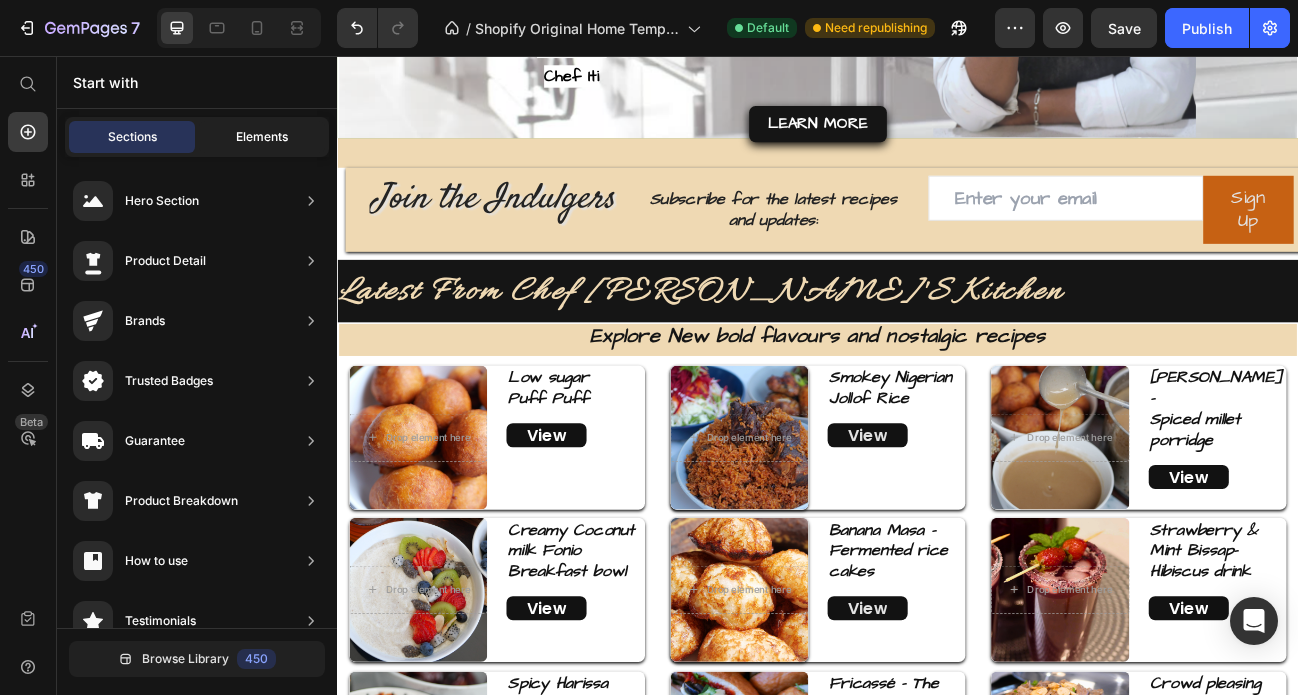 click on "Elements" at bounding box center [262, 137] 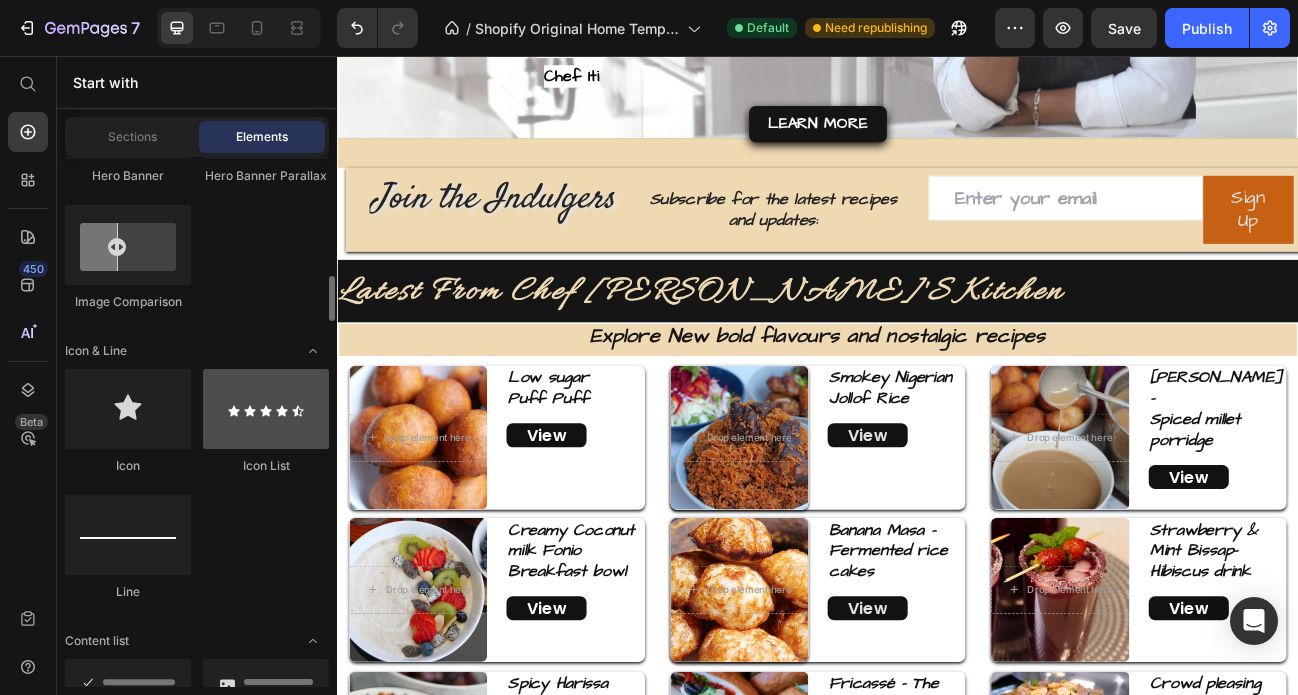 scroll, scrollTop: 1256, scrollLeft: 0, axis: vertical 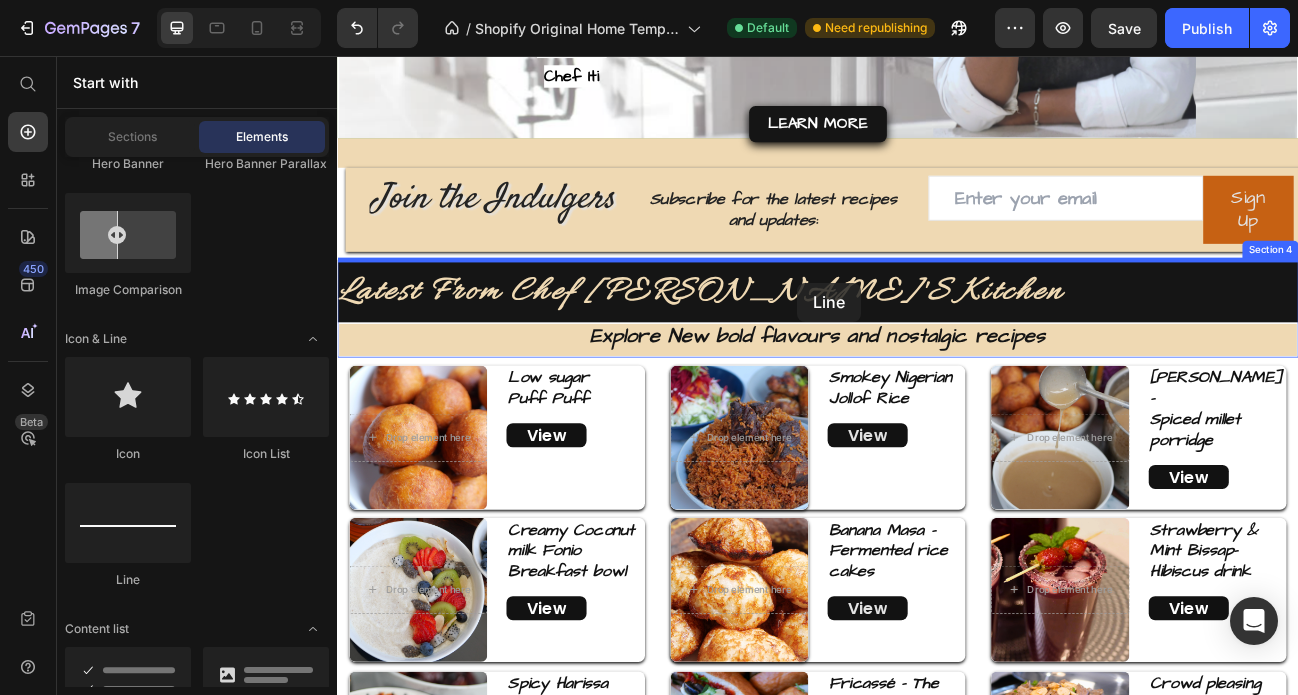 drag, startPoint x: 458, startPoint y: 589, endPoint x: 912, endPoint y: 339, distance: 518.2818 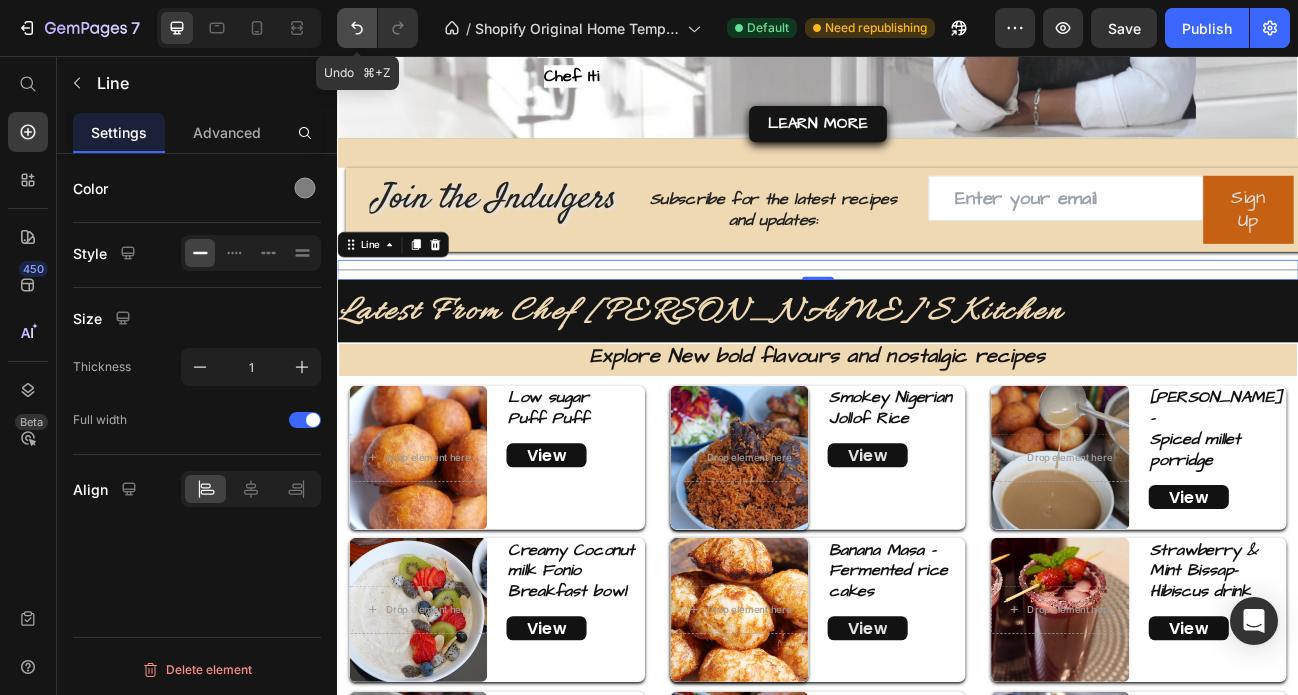 click 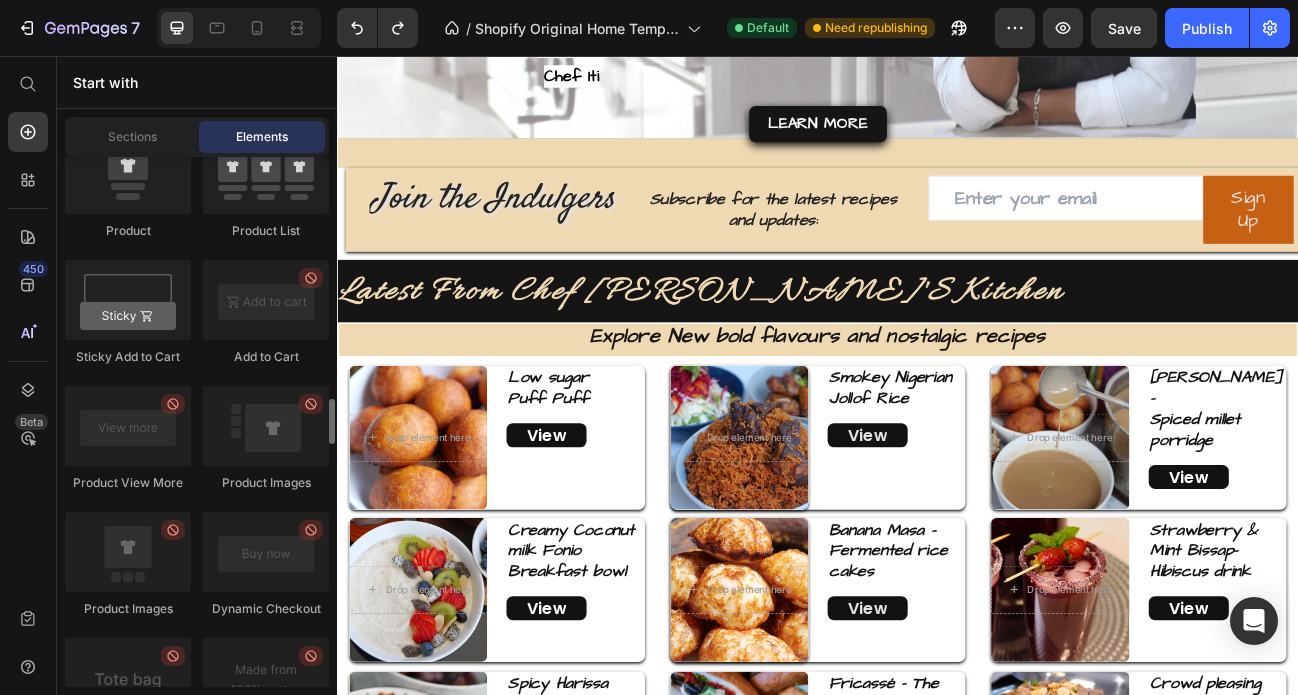 scroll, scrollTop: 2866, scrollLeft: 0, axis: vertical 